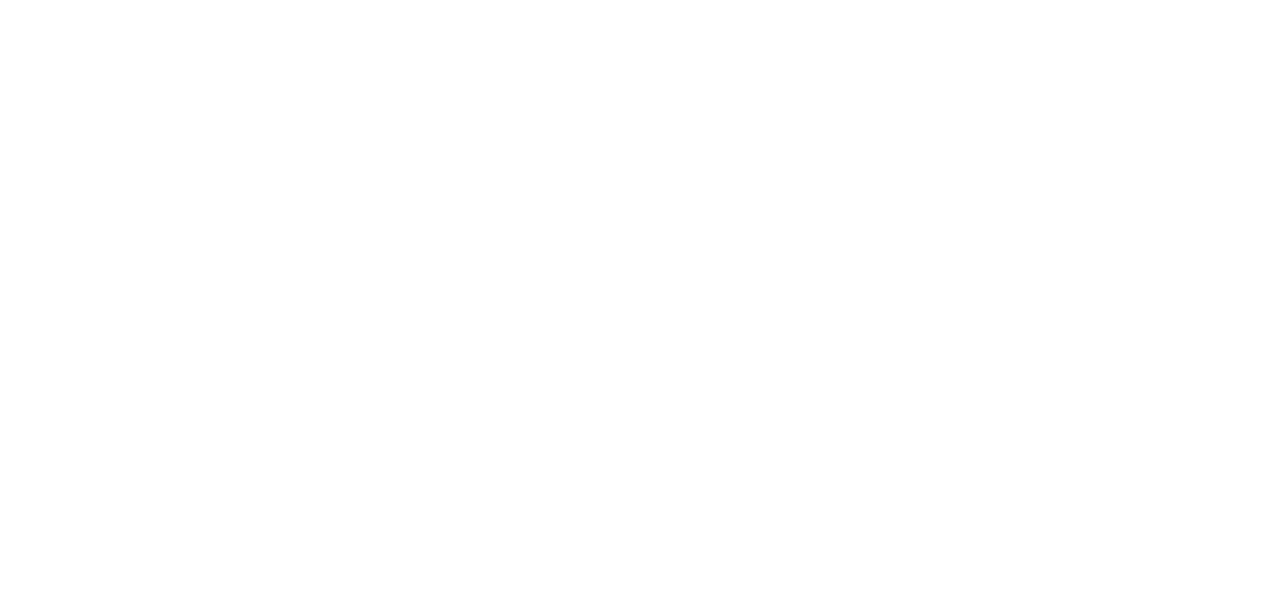 scroll, scrollTop: 0, scrollLeft: 0, axis: both 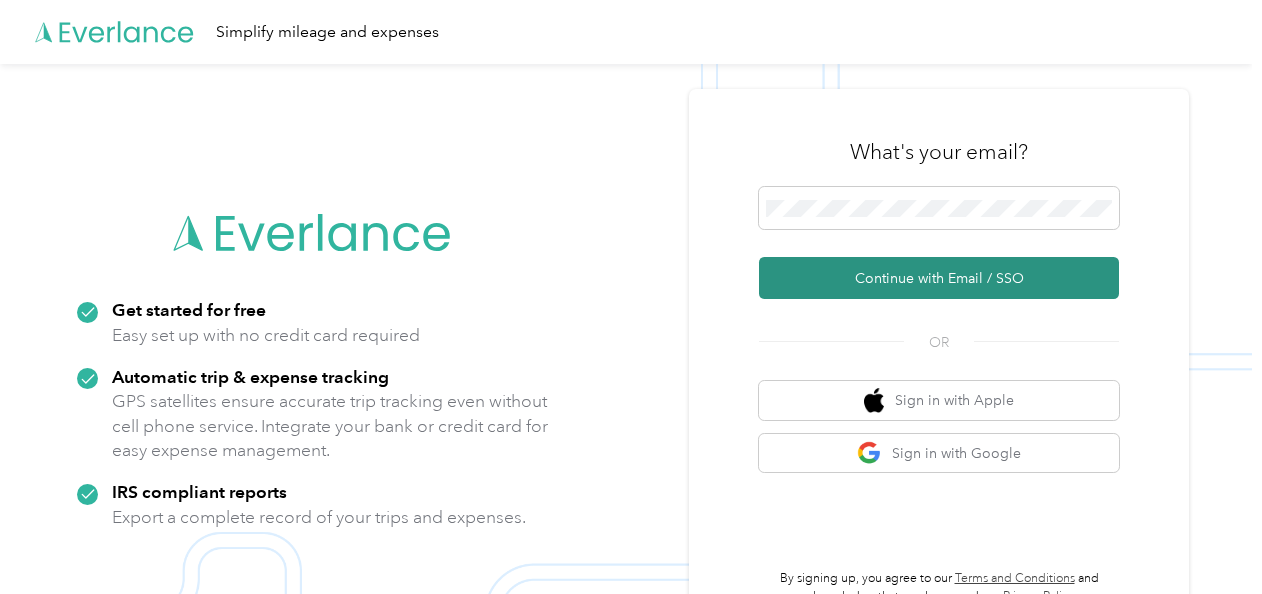 click on "Continue with Email / SSO" at bounding box center (939, 278) 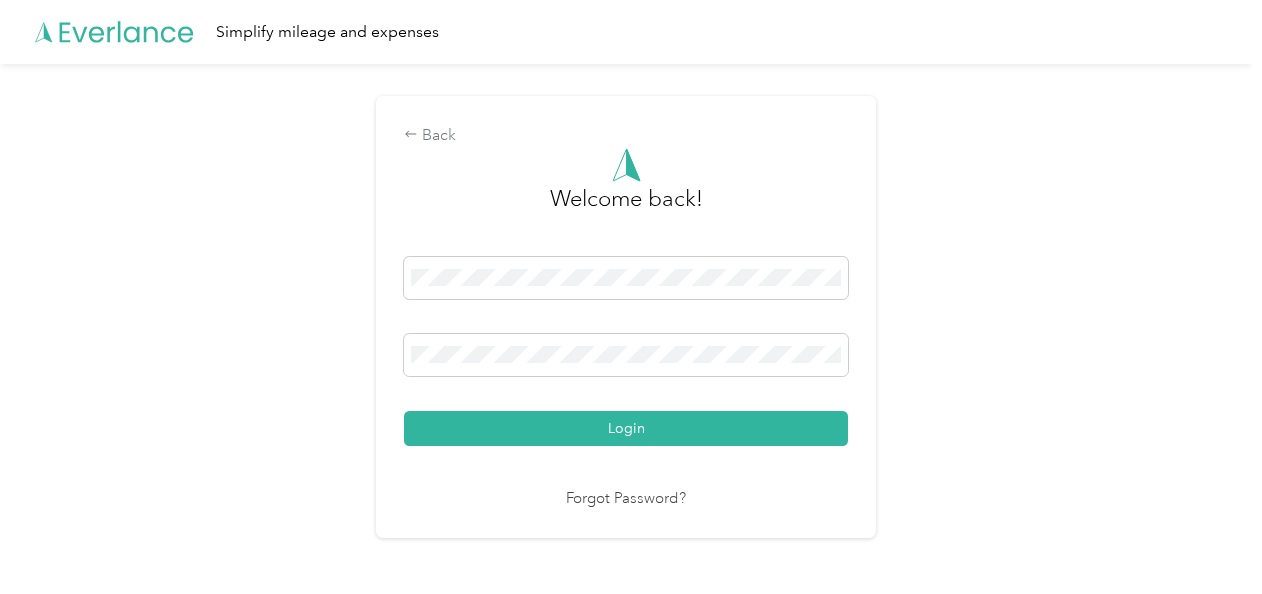 click on "Back Welcome back! Login Forgot Password?" at bounding box center (626, 325) 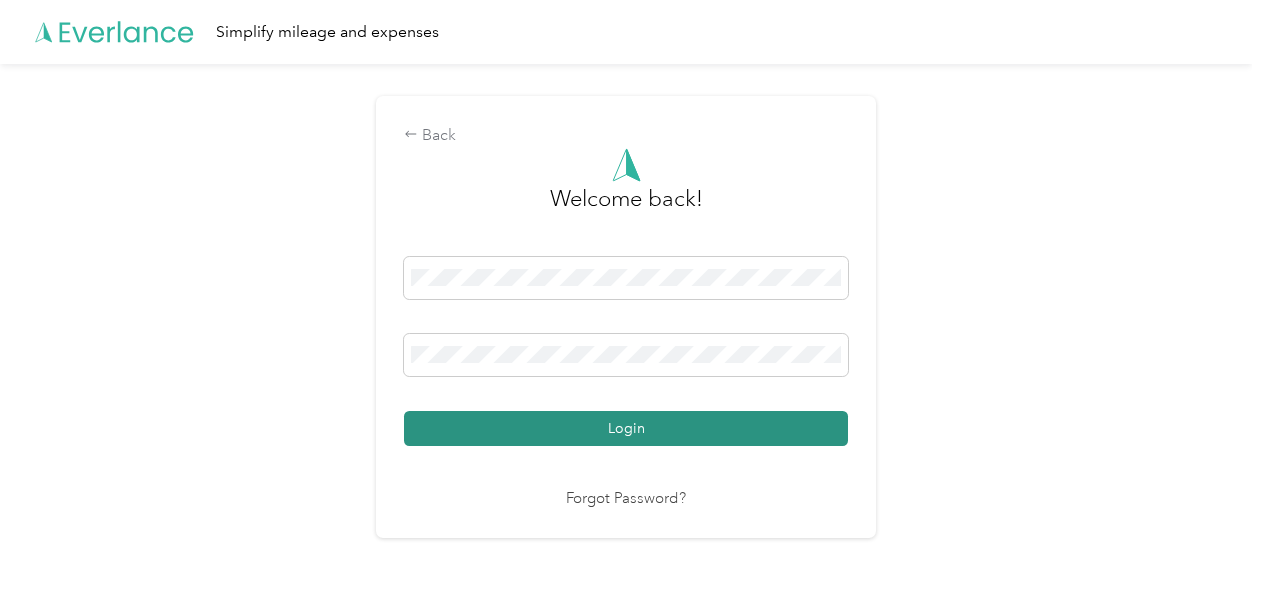 click on "Login" at bounding box center (626, 428) 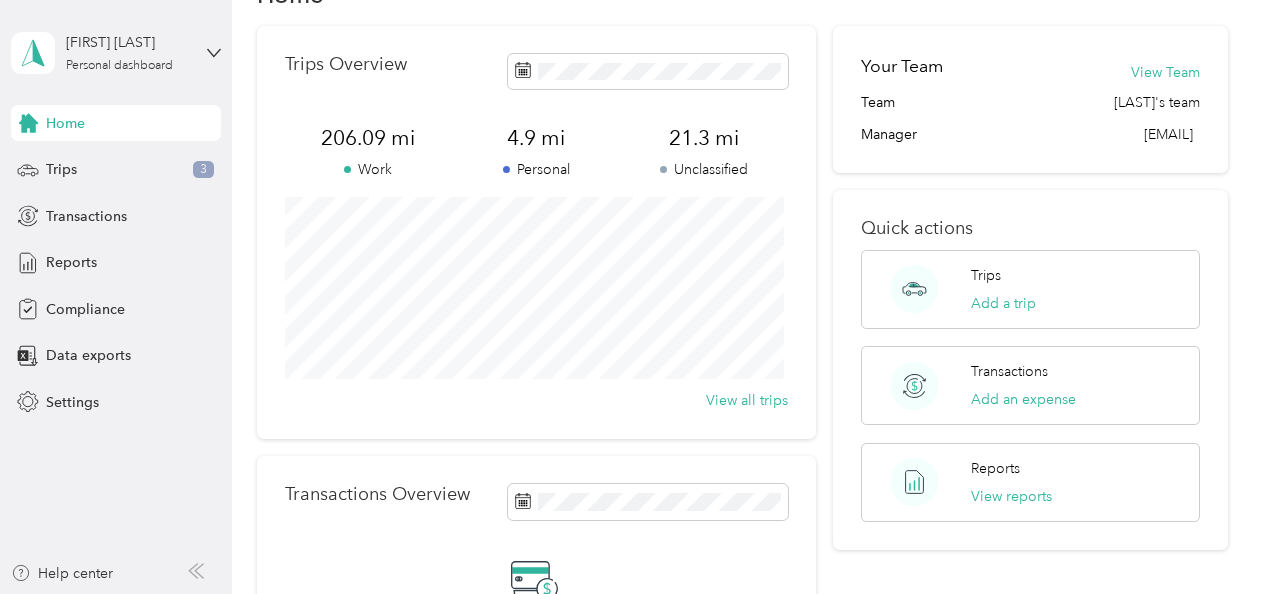 scroll, scrollTop: 0, scrollLeft: 0, axis: both 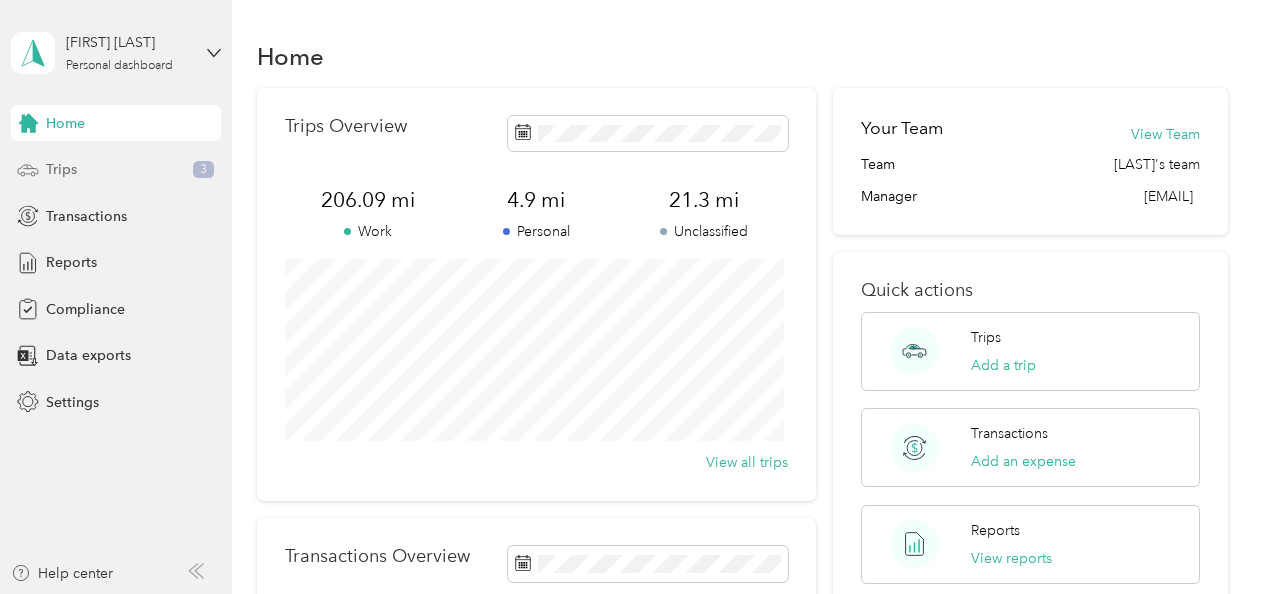 click on "Trips 3" at bounding box center [116, 170] 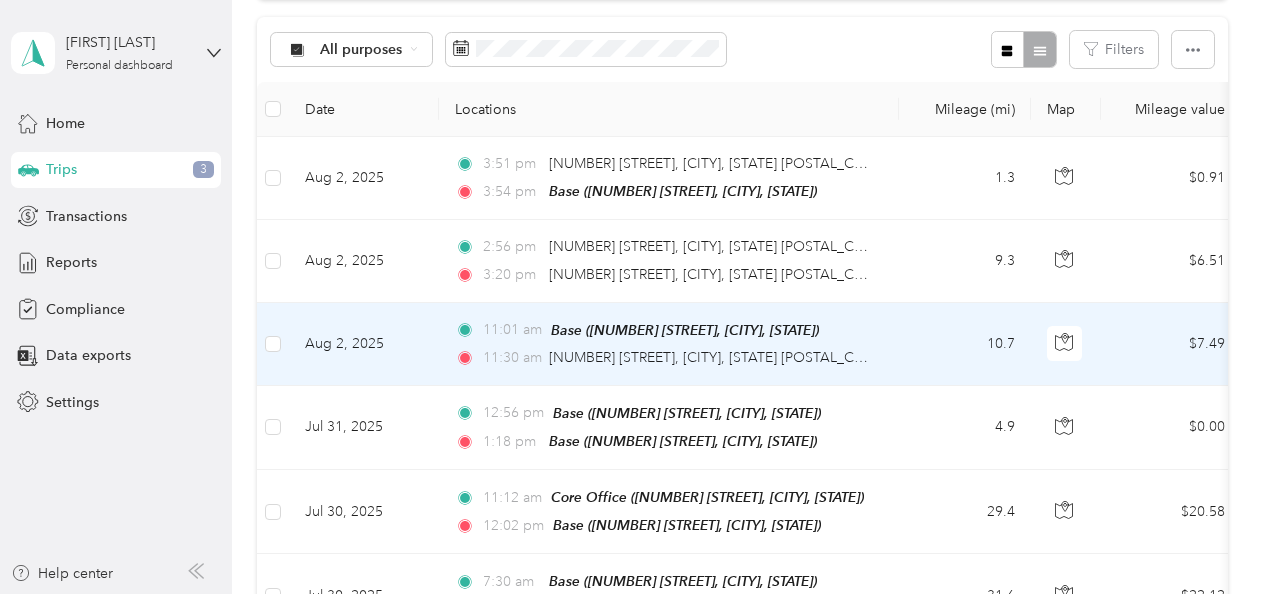 scroll, scrollTop: 100, scrollLeft: 0, axis: vertical 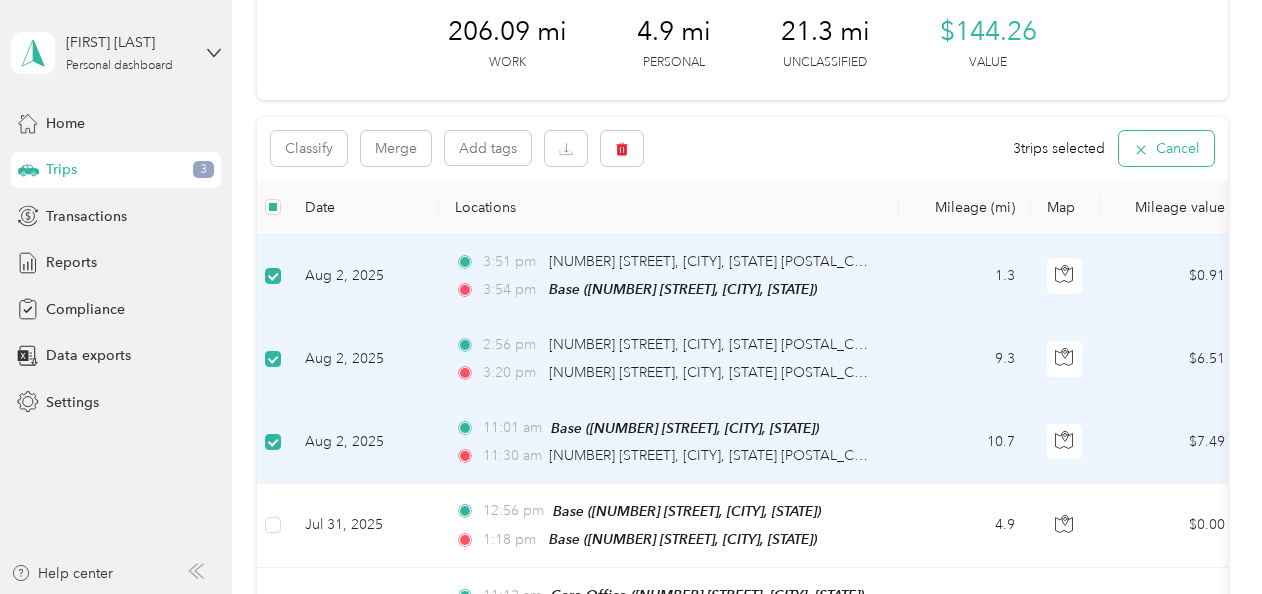 click 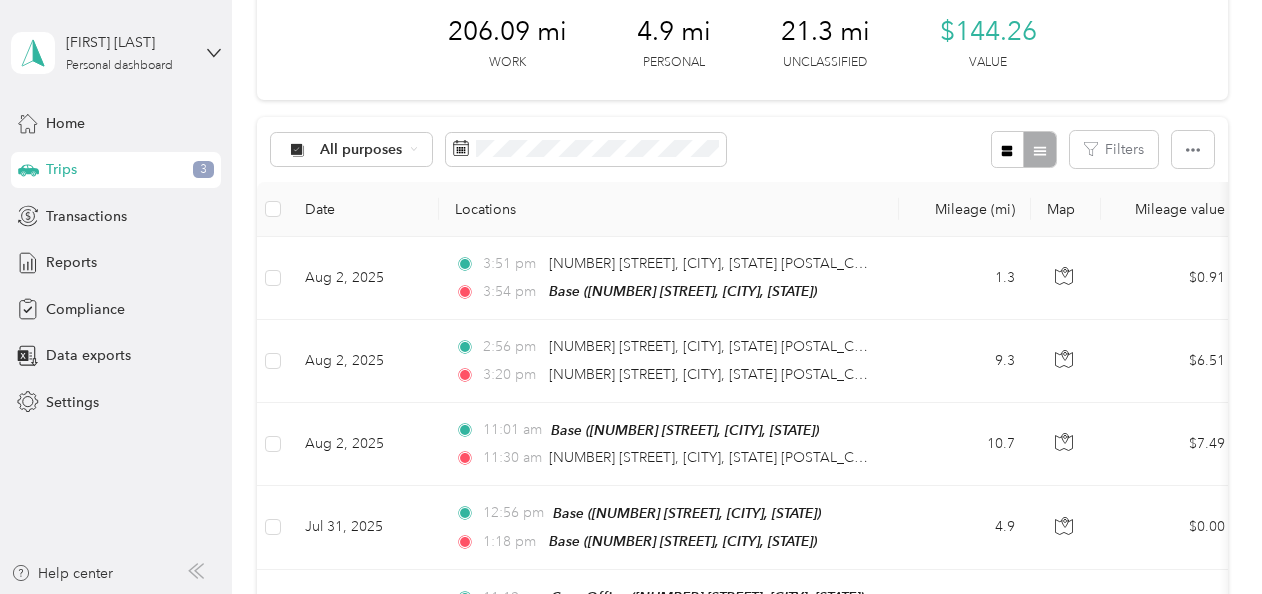 click at bounding box center [1023, 149] 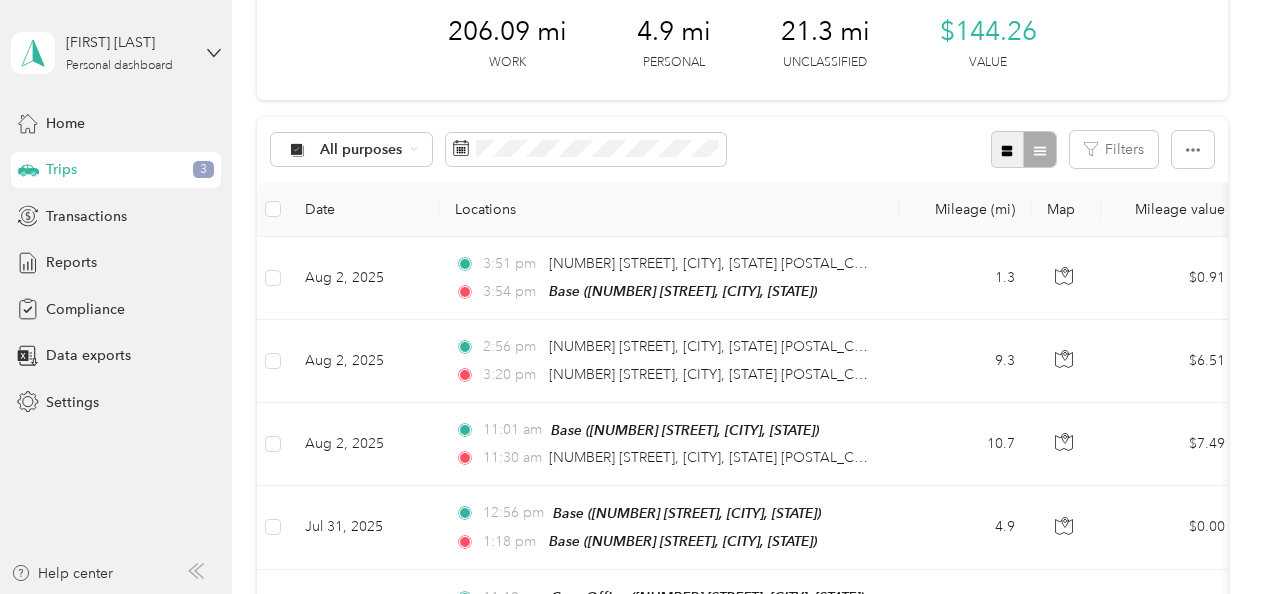 click 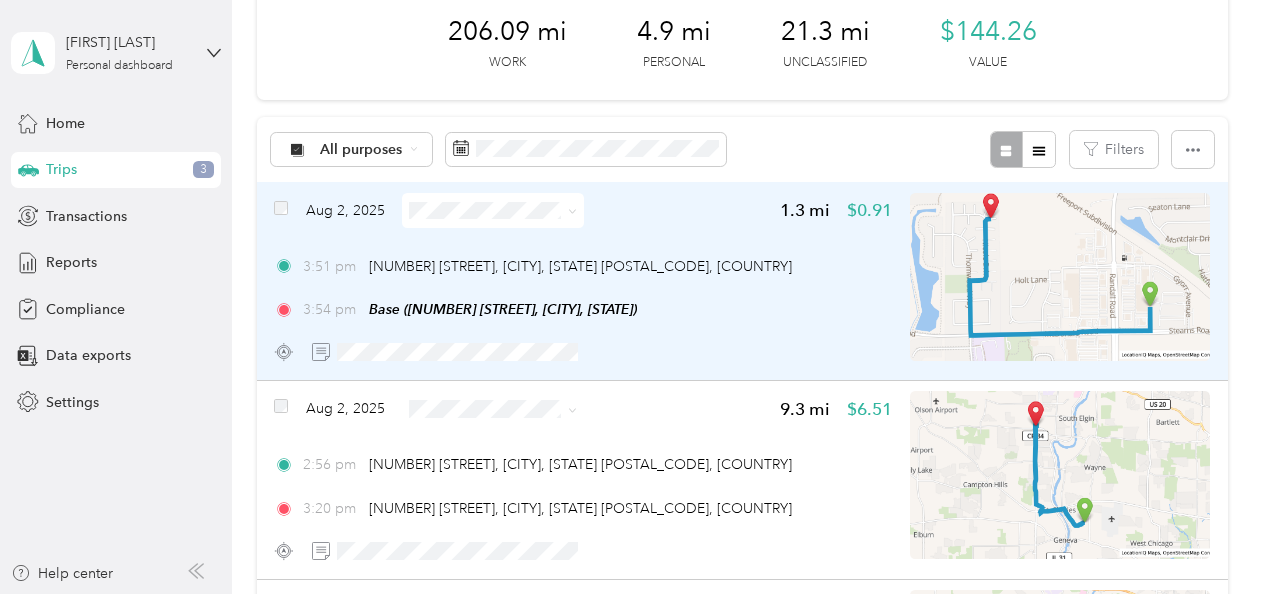 click on "[TIME] [NUMBER] [STREET], [CITY], [STATE] [POSTAL_CODE], [COUNTRY]" at bounding box center [583, 266] 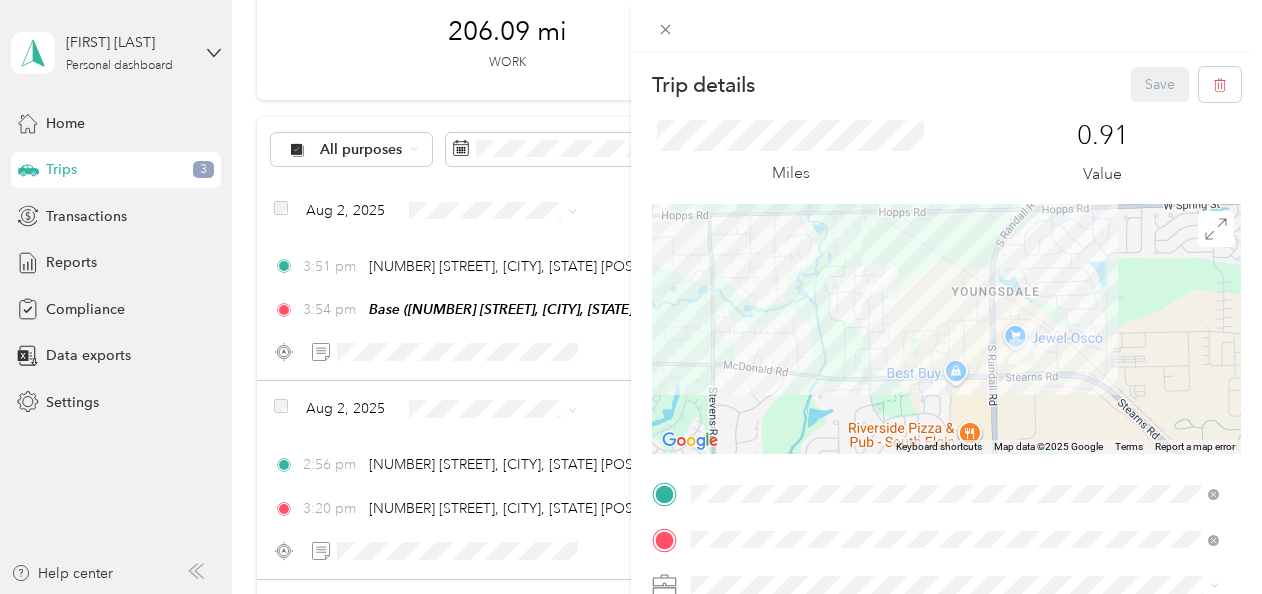 click on "Trip details Save This trip cannot be edited because it is either under review, approved, or paid. Contact your Team Manager to edit it. Miles 0.91 Value  ← Move left → Move right ↑ Move up ↓ Move down + Zoom in - Zoom out Home Jump left by 75% End Jump right by 75% Page Up Jump up by 75% Page Down Jump down by 75% Keyboard shortcuts Map Data Map data ©2025 Google Map data ©2025 Google 500 m  Click to toggle between metric and imperial units Terms Report a map error TO Add photo" at bounding box center [631, 297] 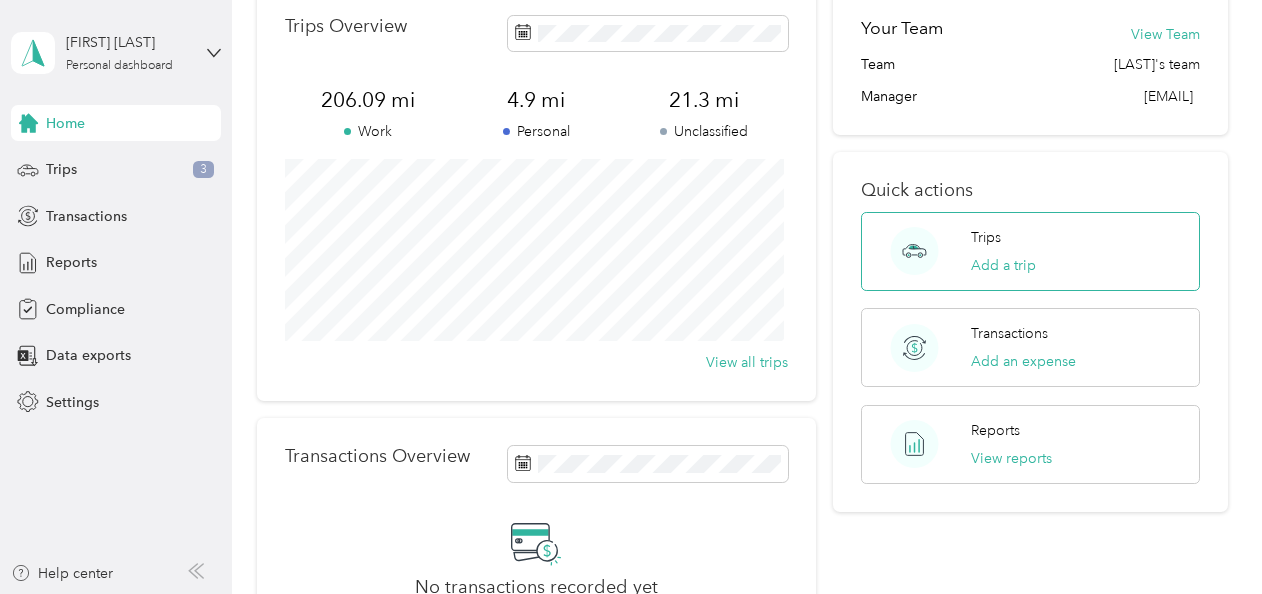 click on "Trips" at bounding box center [986, 237] 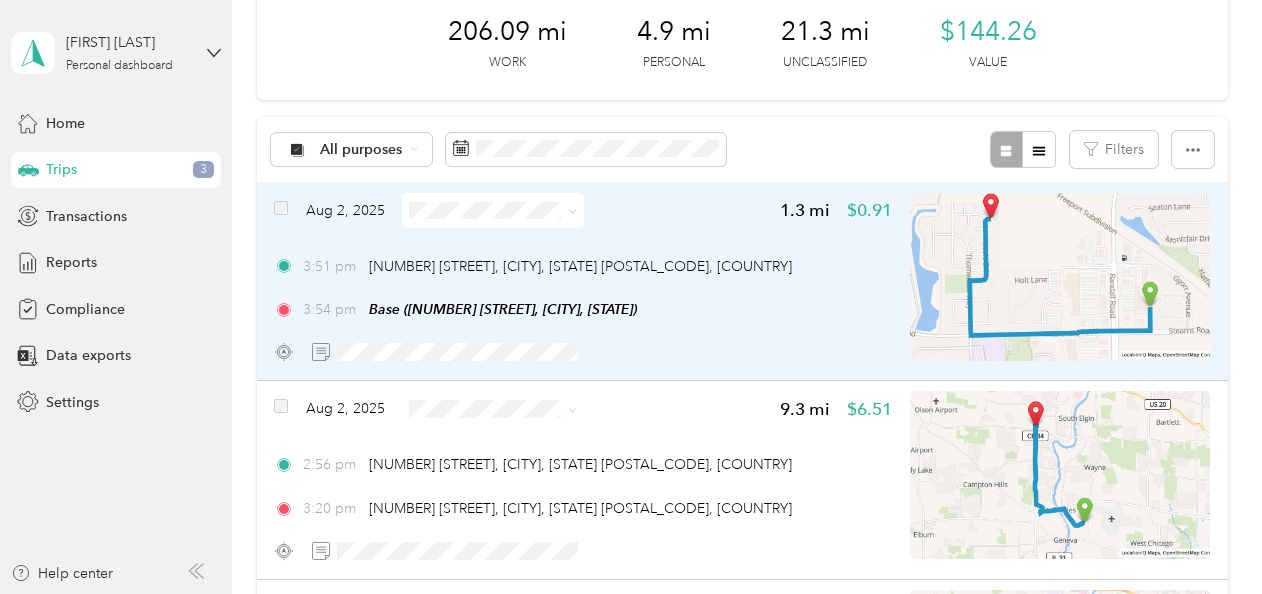 click 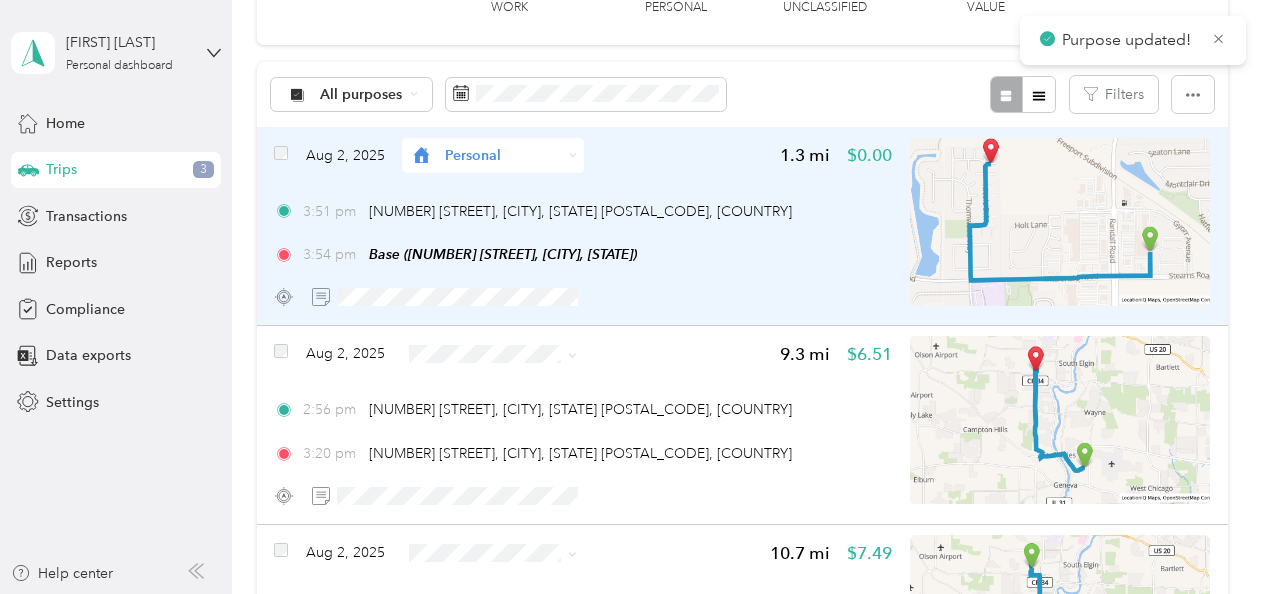 scroll, scrollTop: 200, scrollLeft: 0, axis: vertical 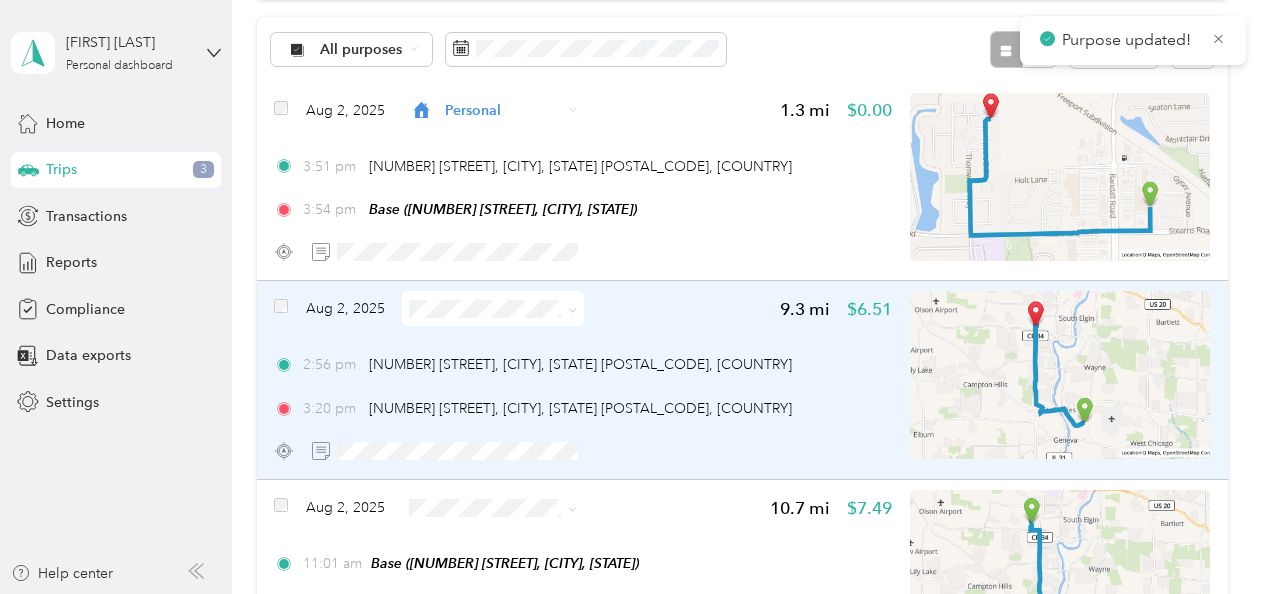 click 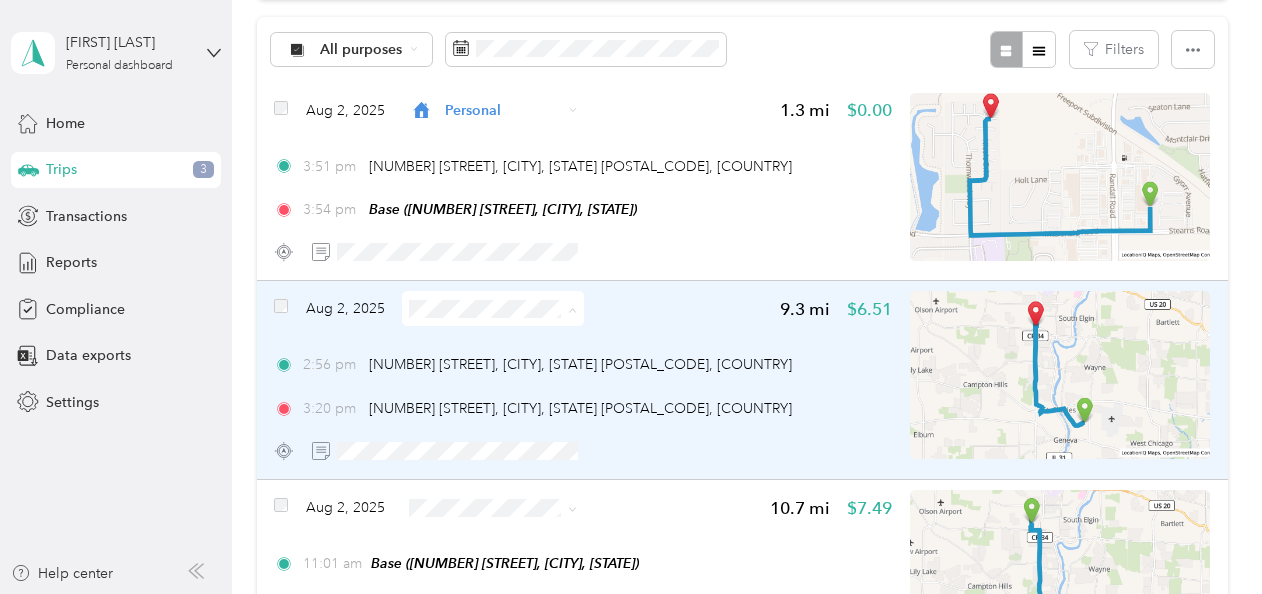 click on "Personal" at bounding box center [509, 380] 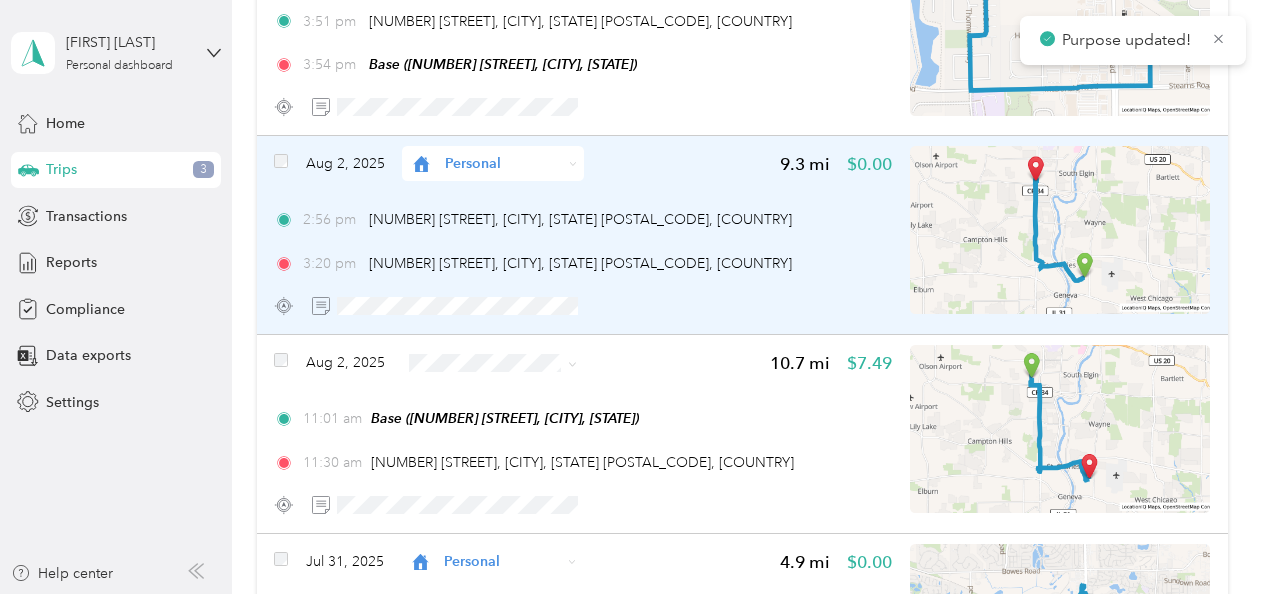 scroll, scrollTop: 400, scrollLeft: 0, axis: vertical 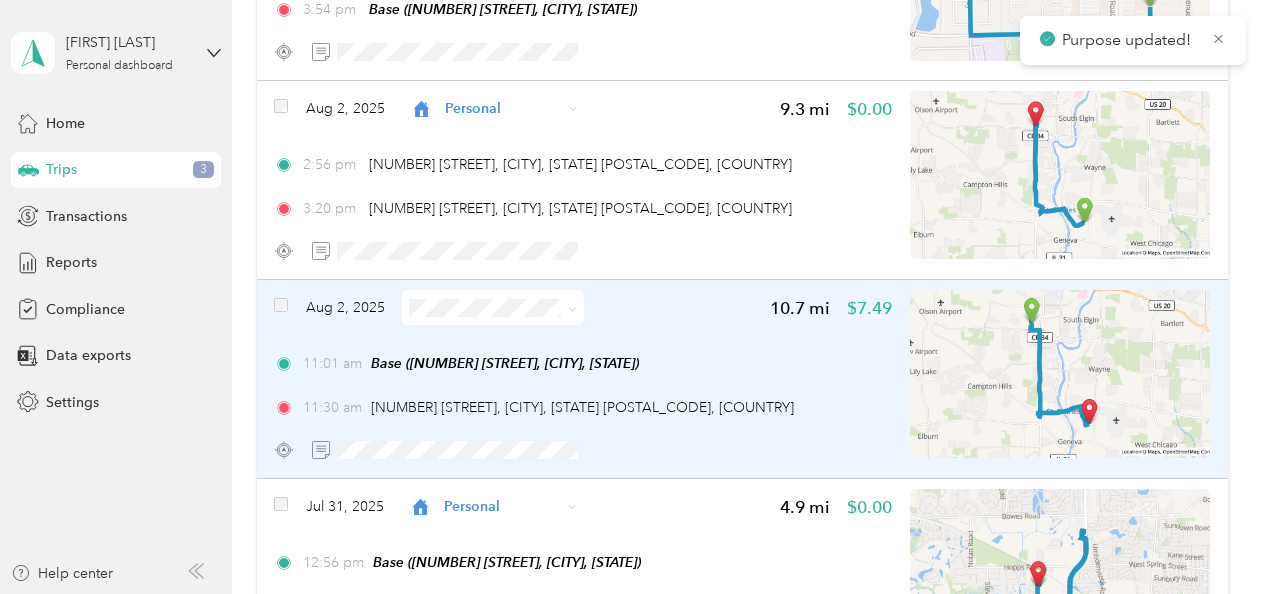 click 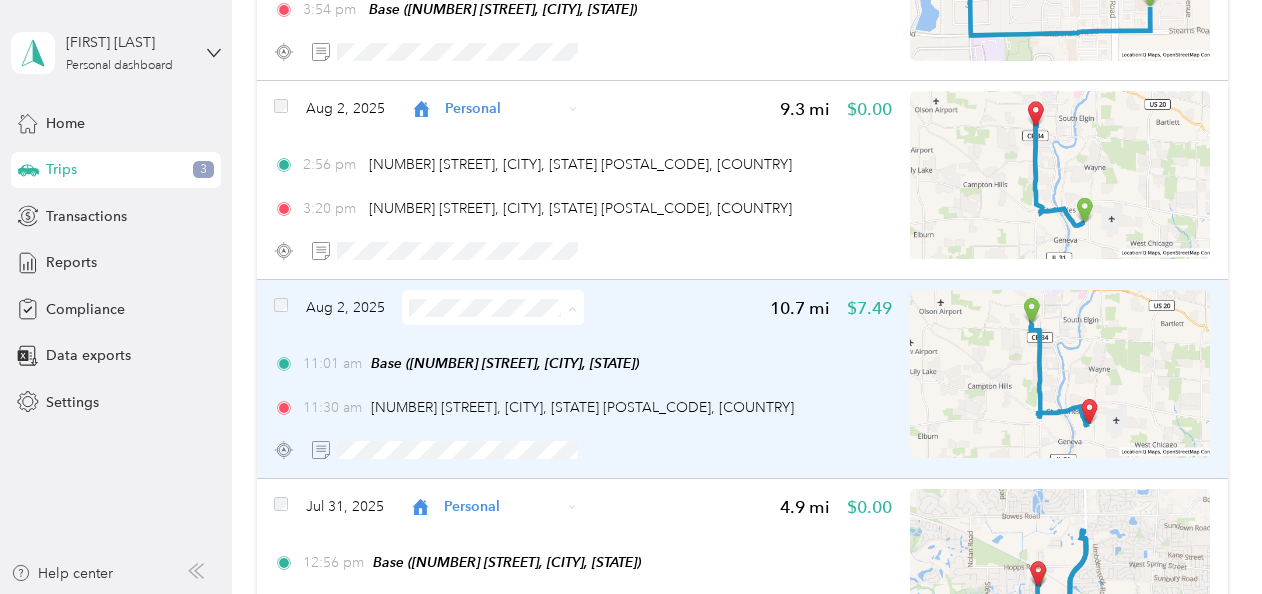 click on "Personal" at bounding box center (509, 379) 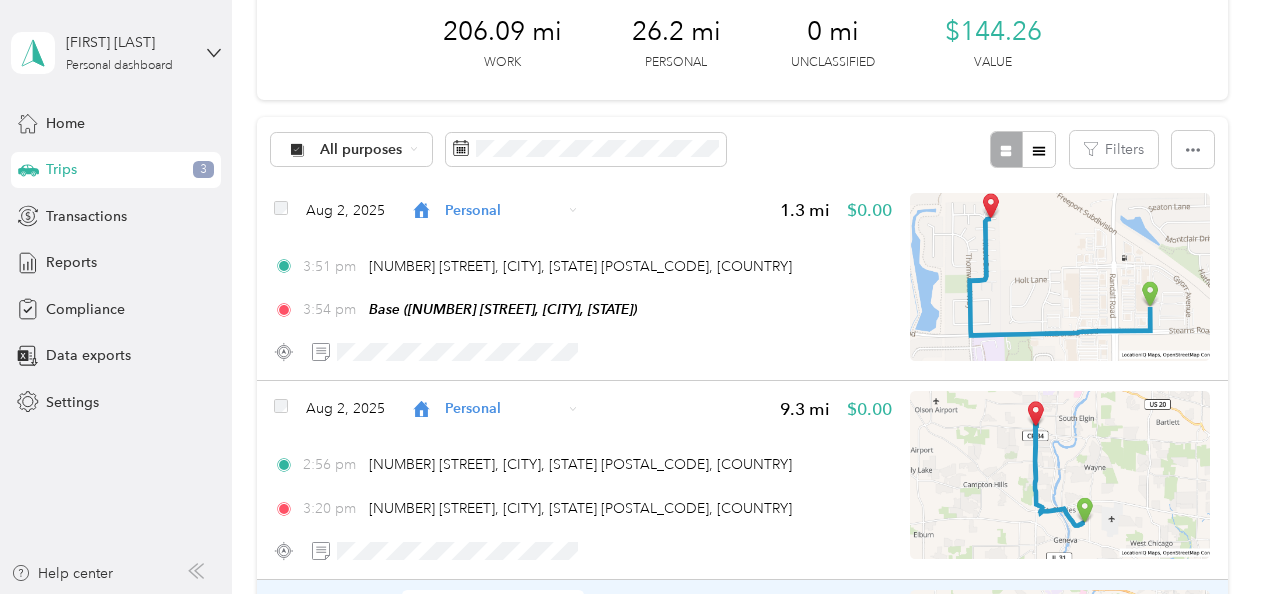 scroll, scrollTop: 0, scrollLeft: 0, axis: both 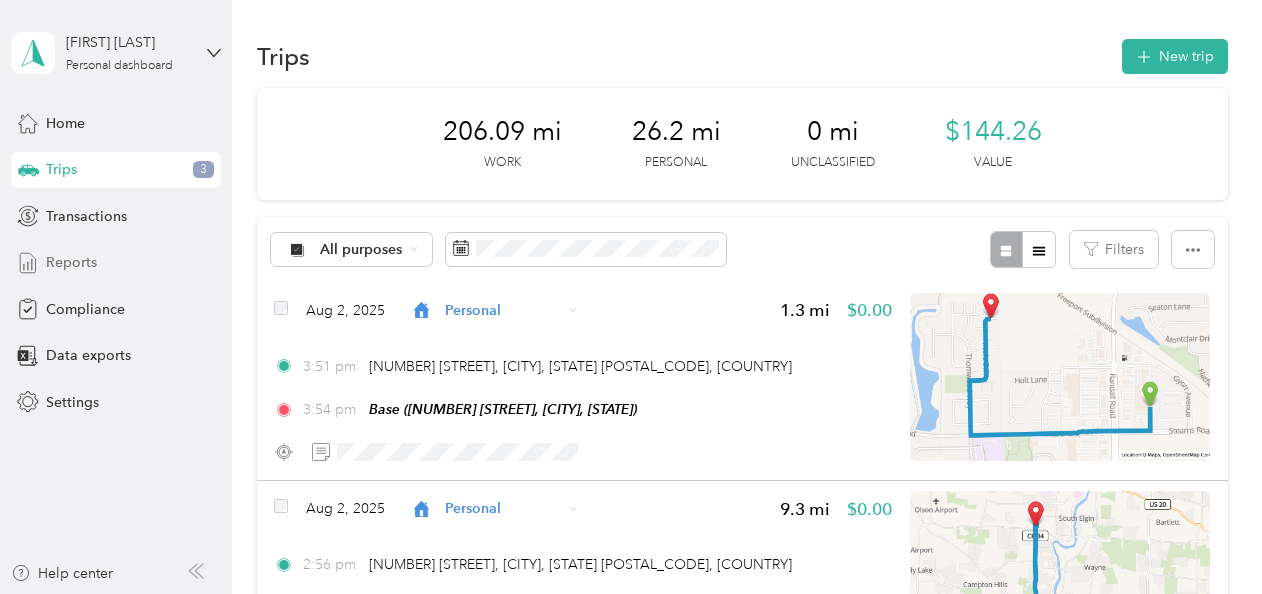 click on "Reports" at bounding box center [116, 263] 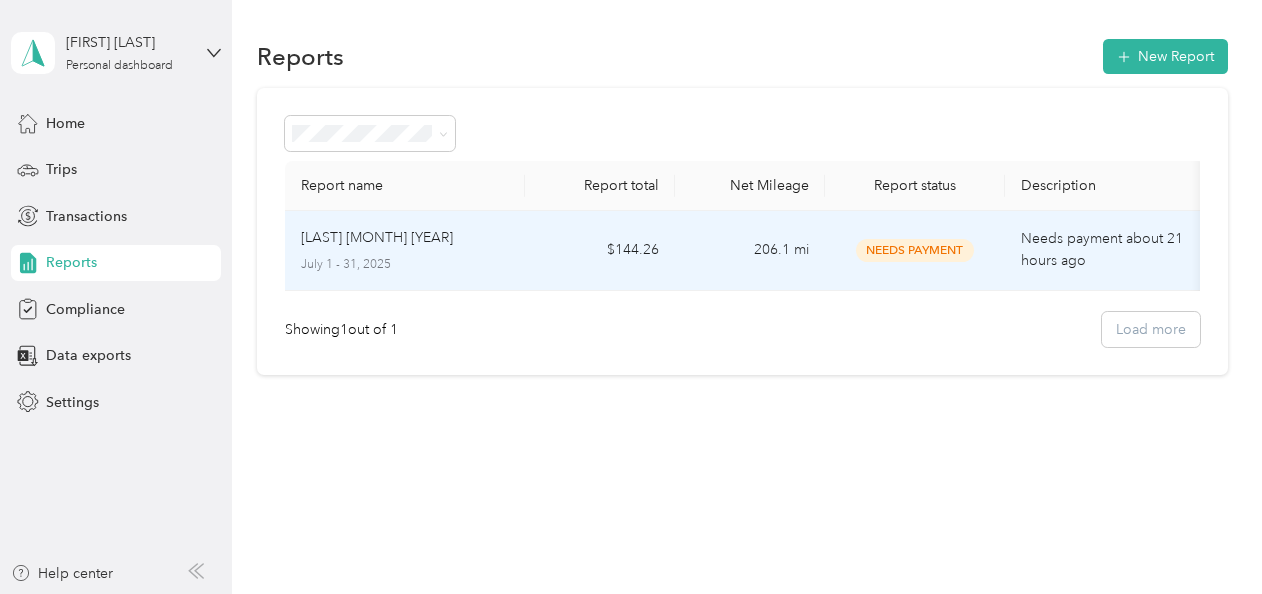 click on "[LAST] [MONTH] [YEAR]" at bounding box center [377, 238] 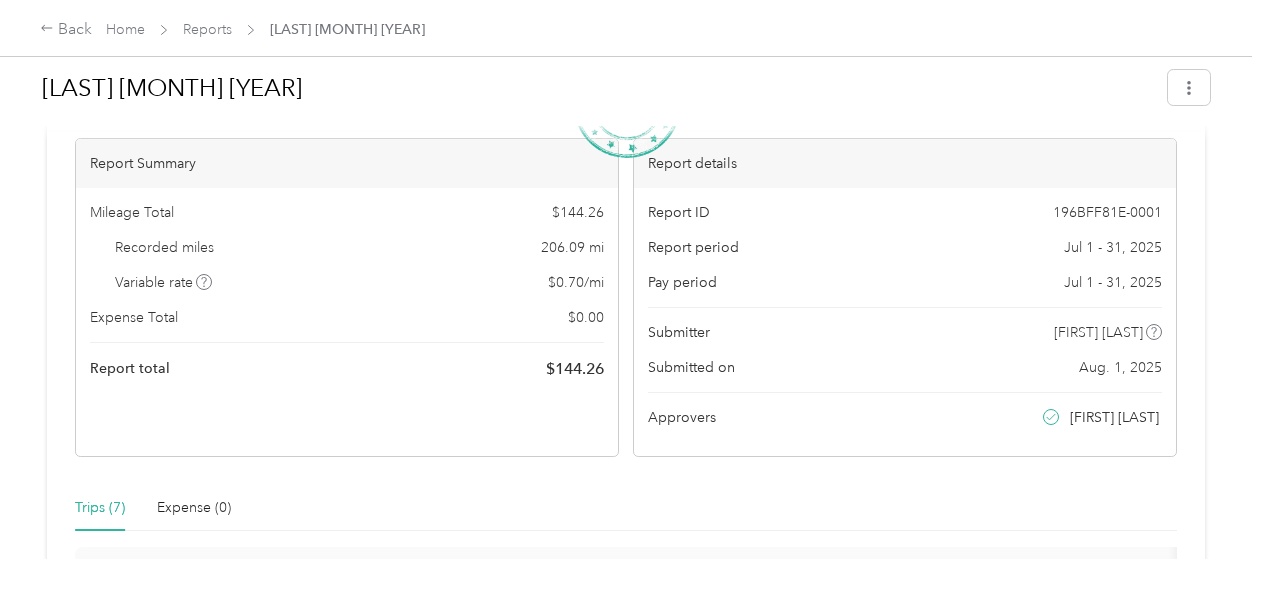 scroll, scrollTop: 0, scrollLeft: 0, axis: both 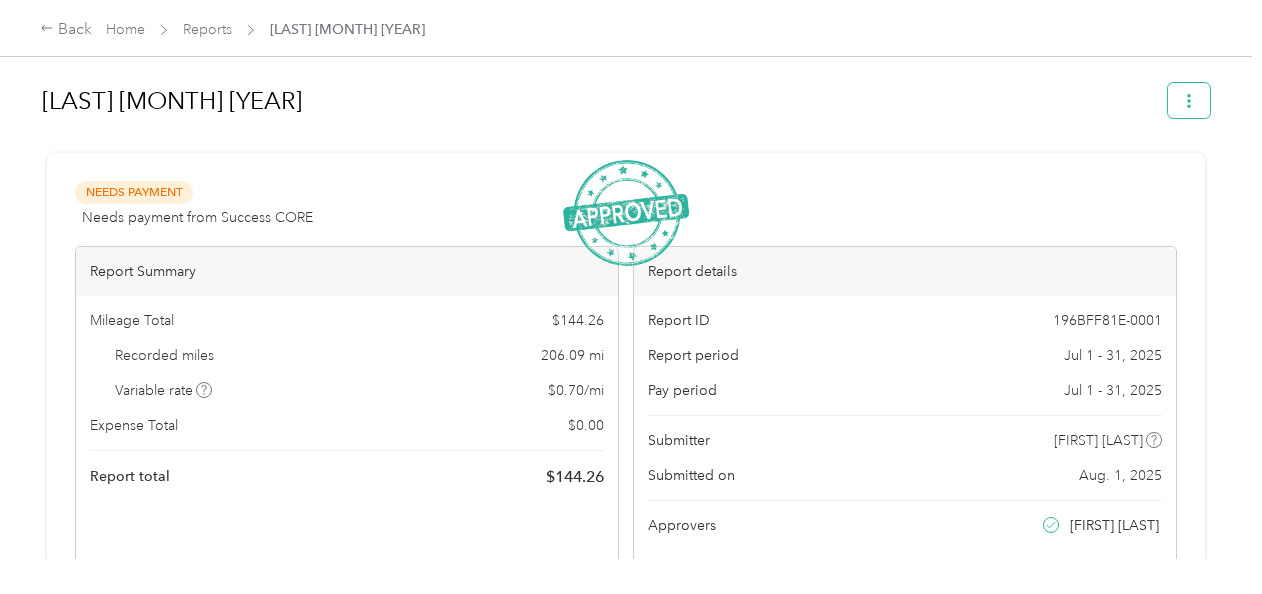 click 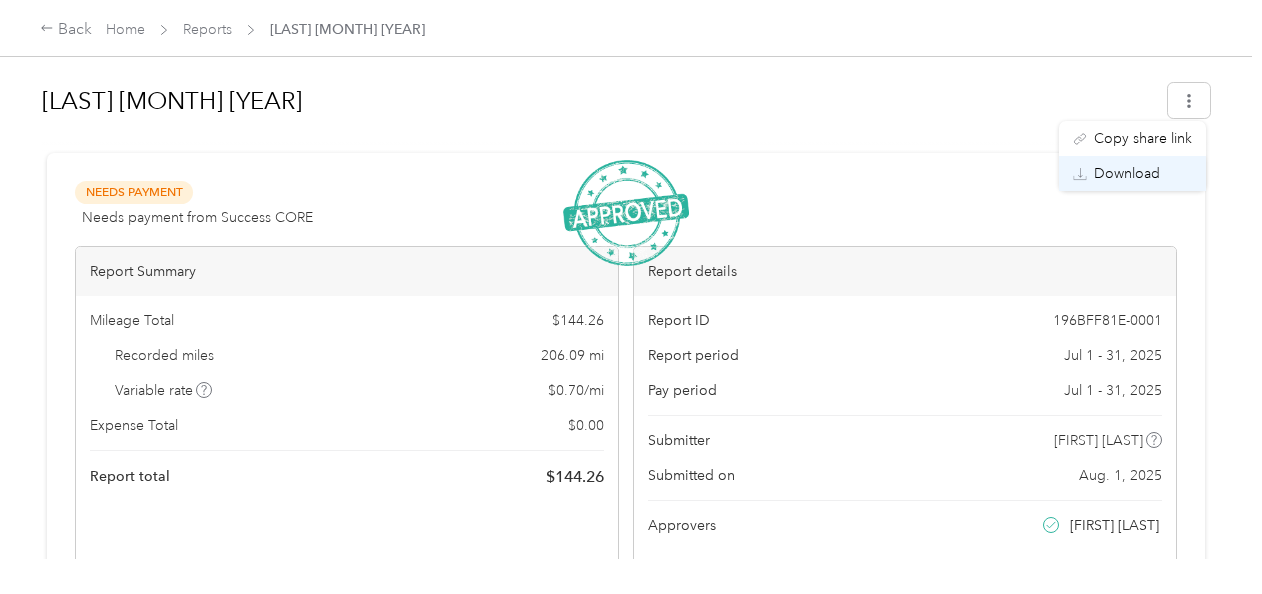 click on "Download" at bounding box center (1127, 173) 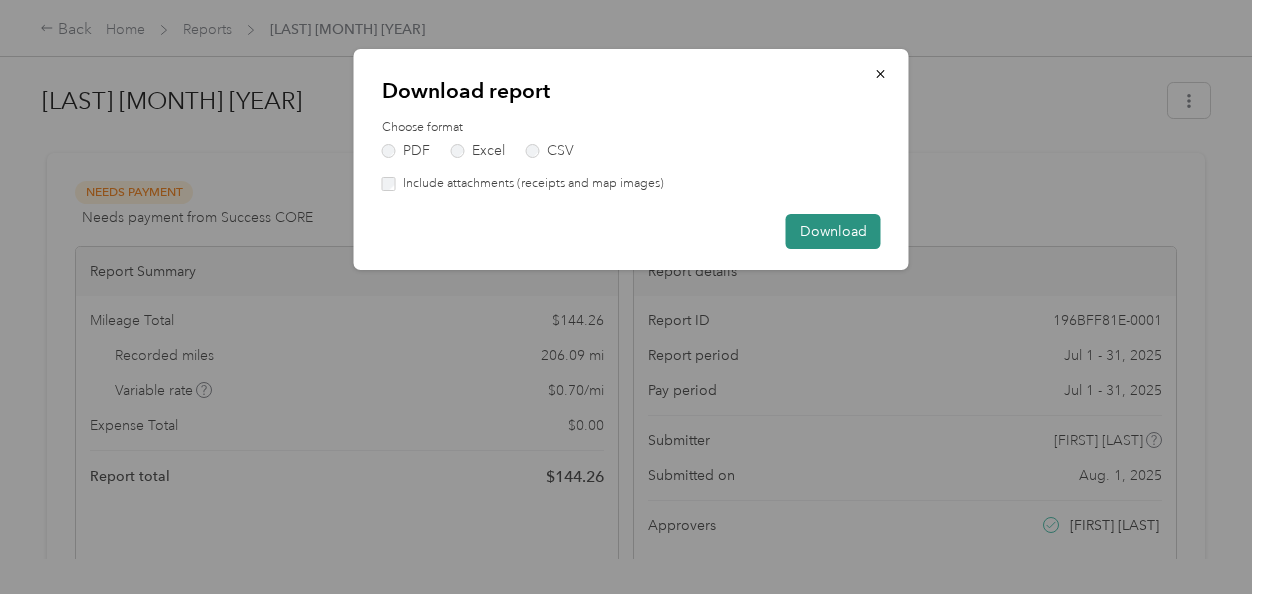 click on "Download" at bounding box center [833, 231] 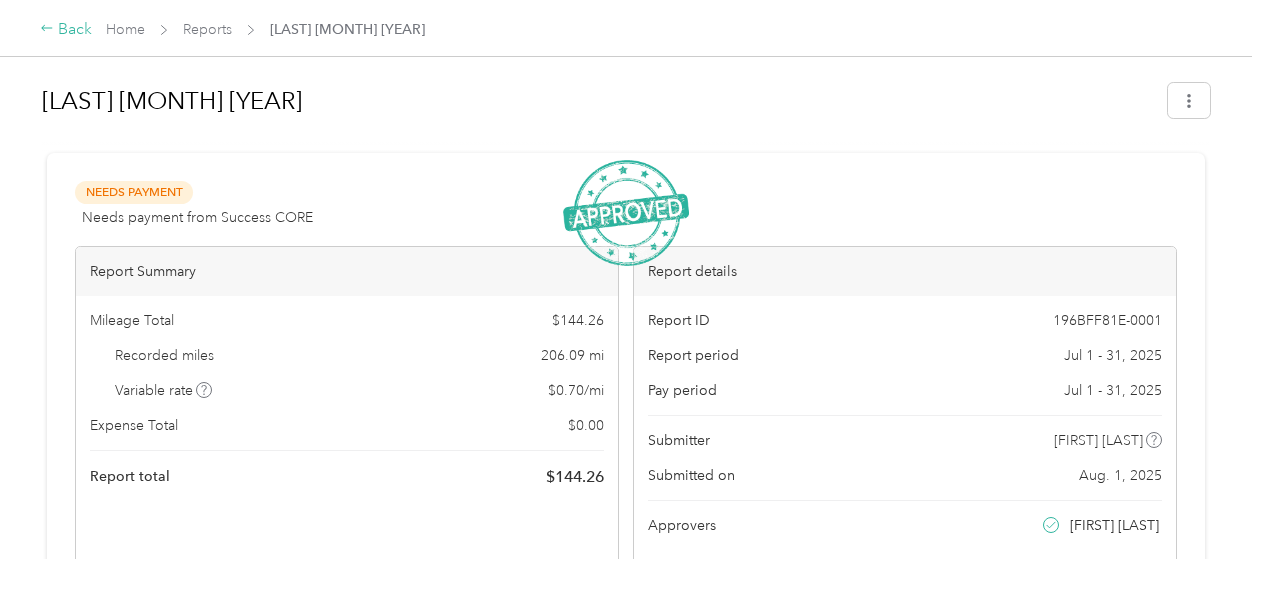 click on "Back" at bounding box center [66, 30] 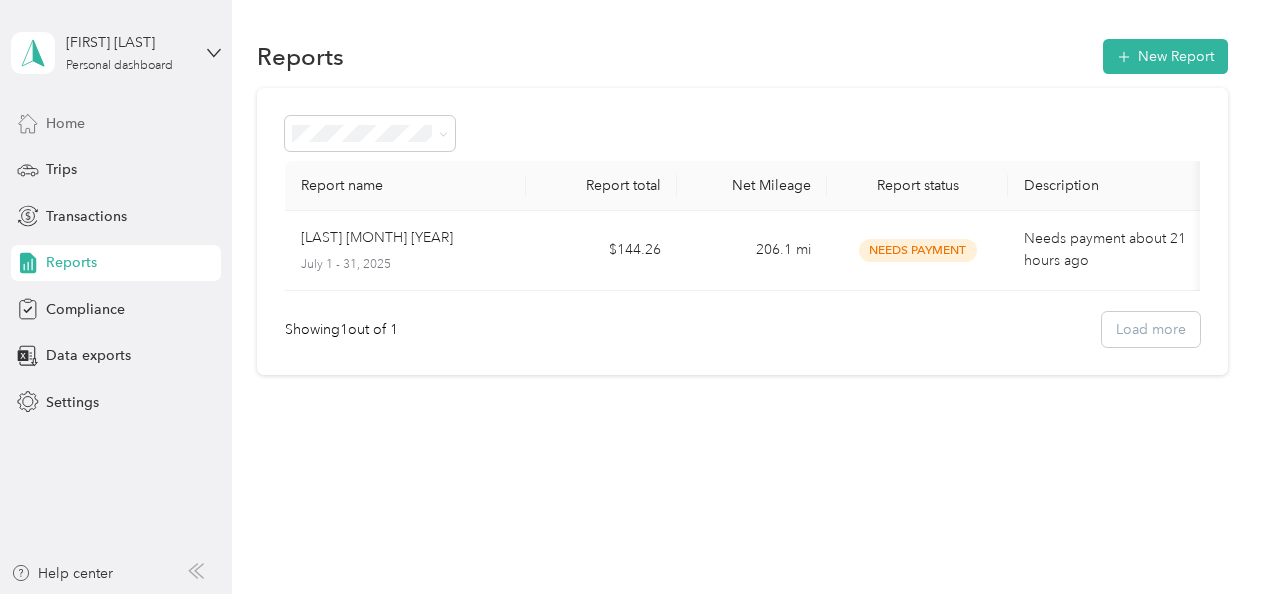 click on "Home" at bounding box center (65, 123) 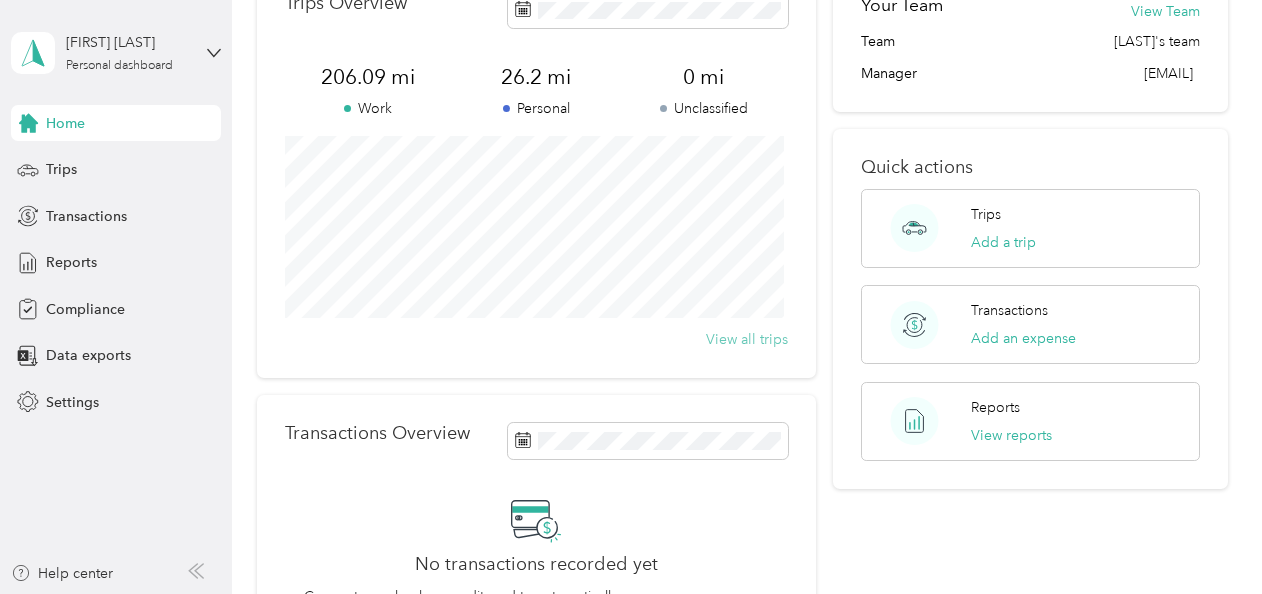 scroll, scrollTop: 0, scrollLeft: 0, axis: both 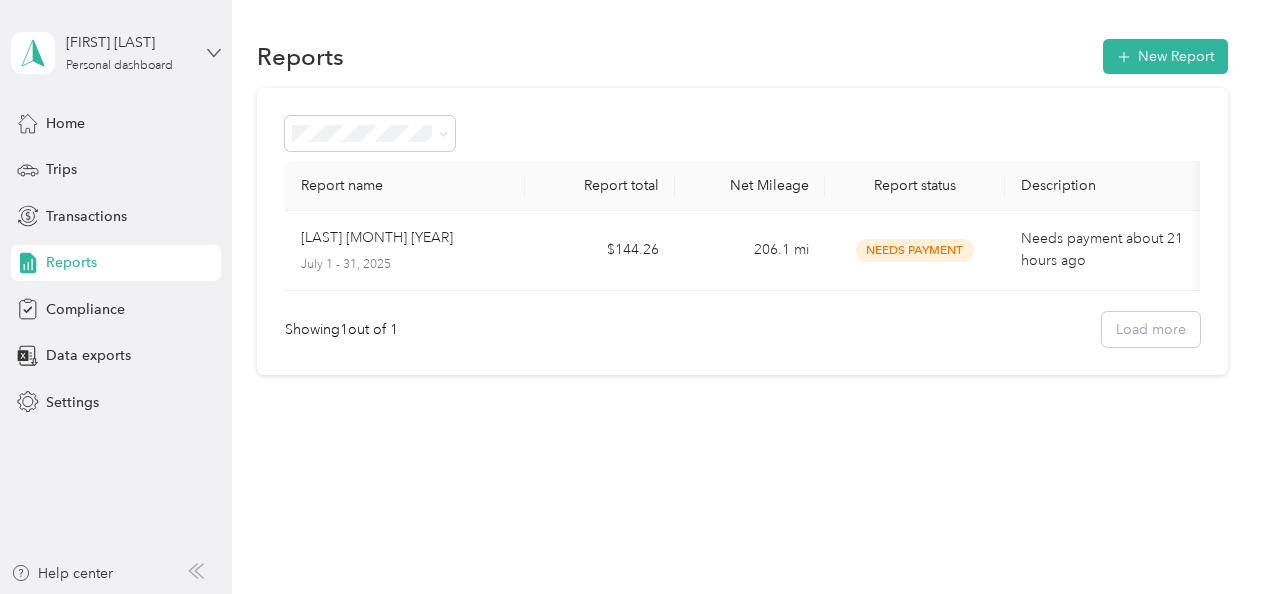click 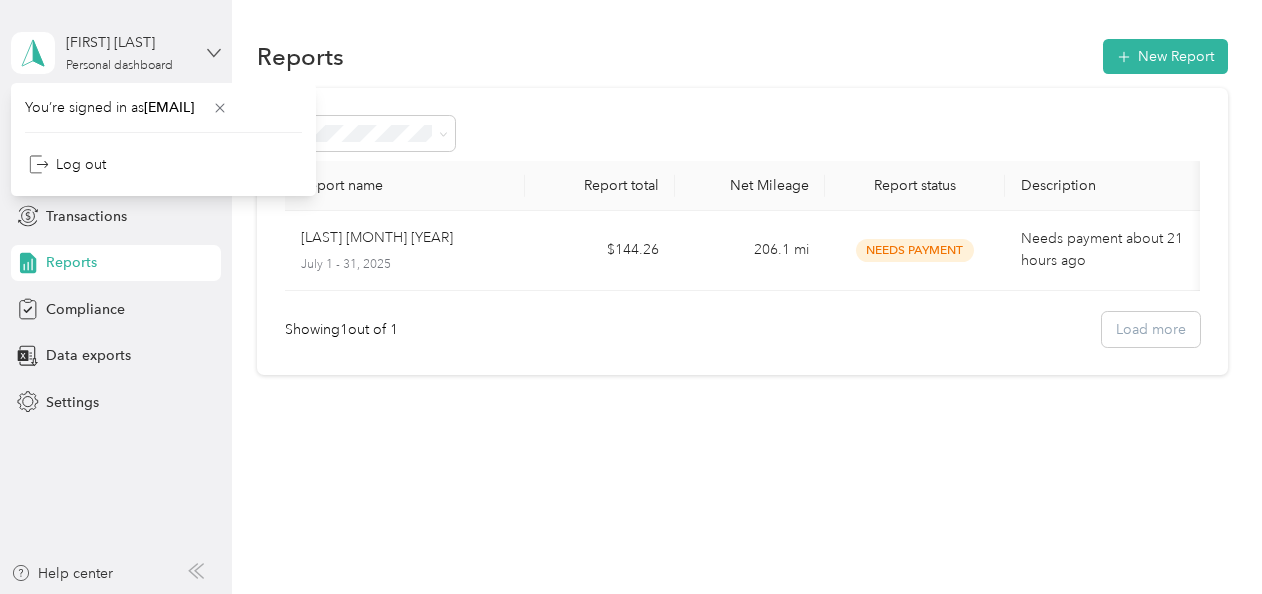 click 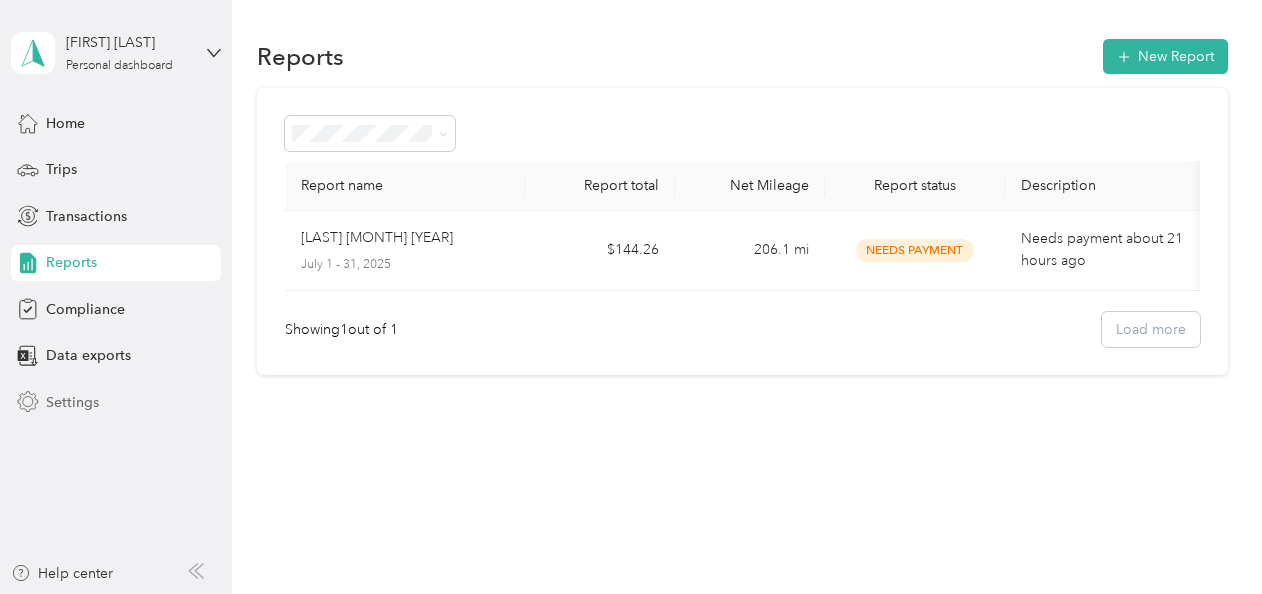 click on "Settings" at bounding box center (72, 402) 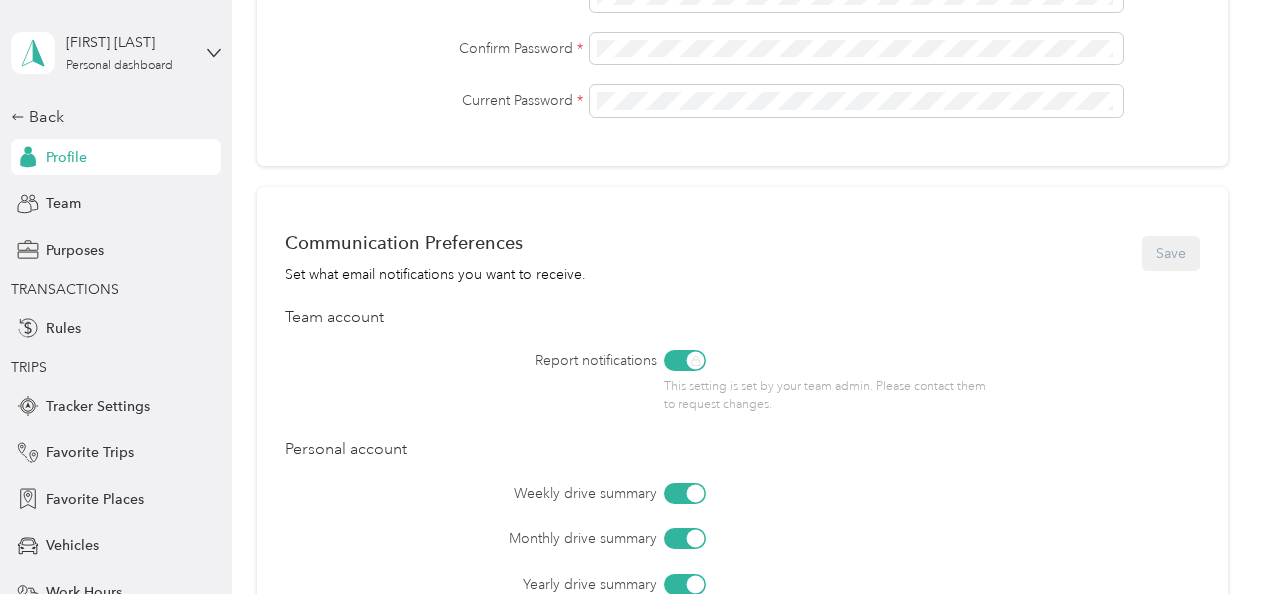 scroll, scrollTop: 618, scrollLeft: 0, axis: vertical 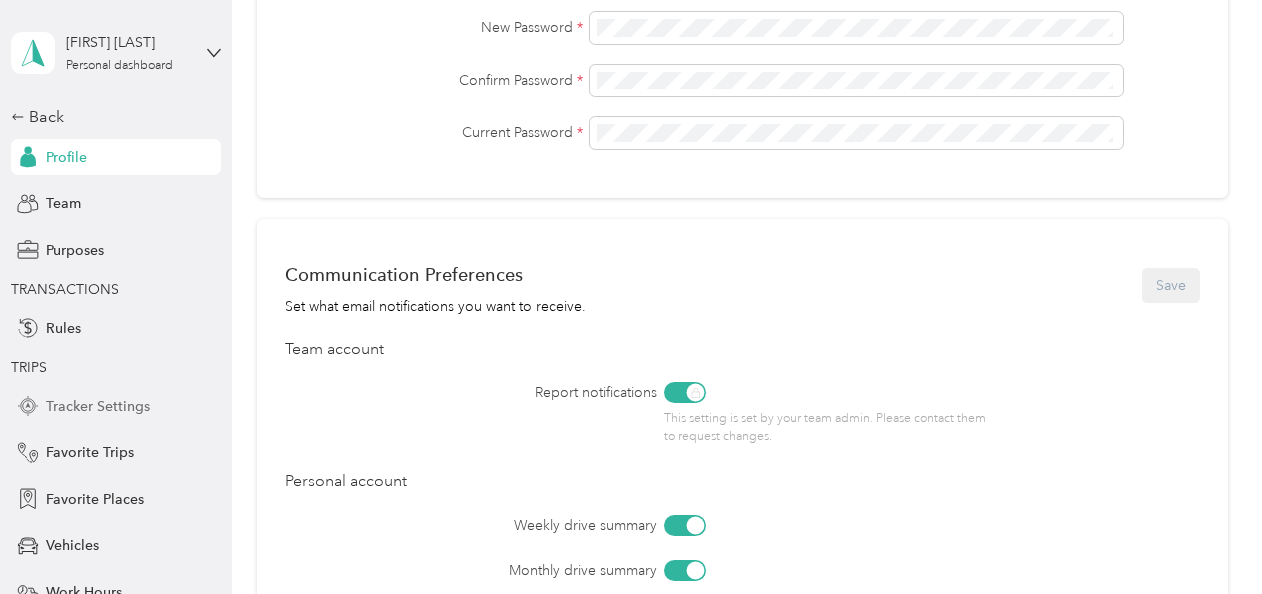 click on "Tracker Settings" at bounding box center [98, 406] 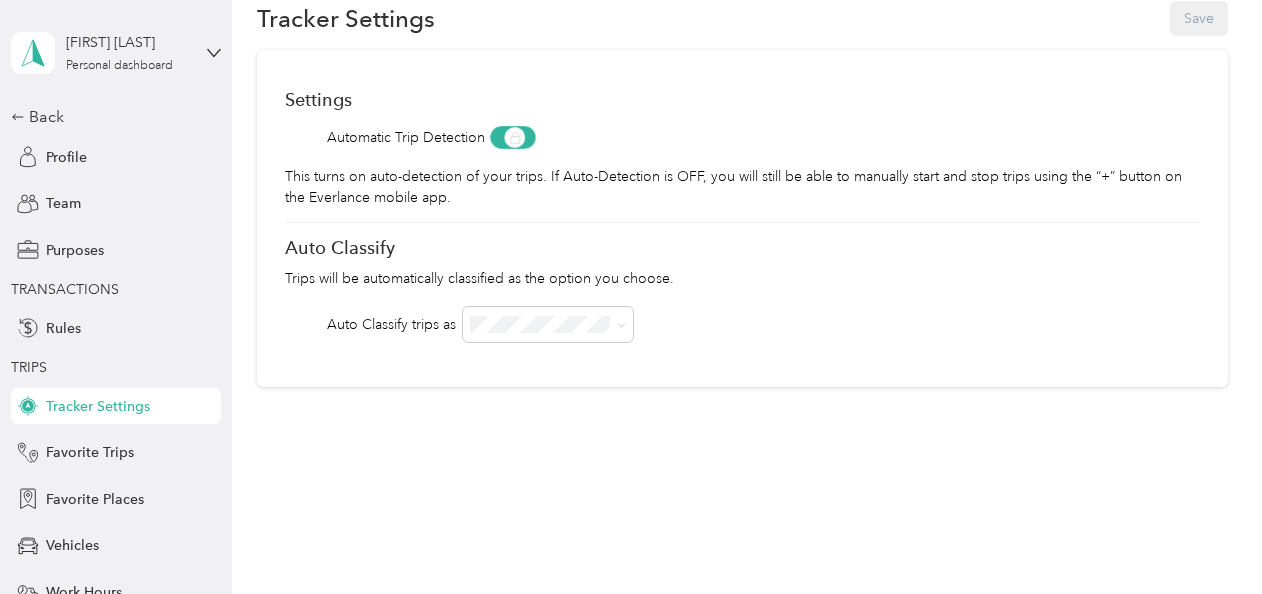 scroll, scrollTop: 75, scrollLeft: 0, axis: vertical 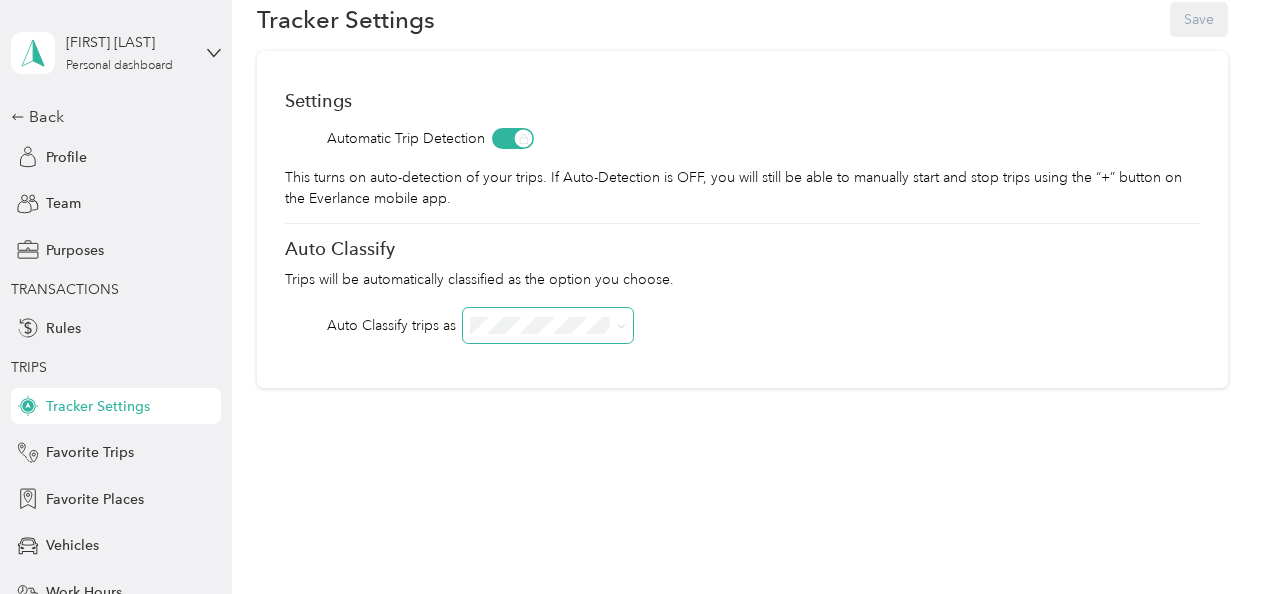 click at bounding box center (621, 325) 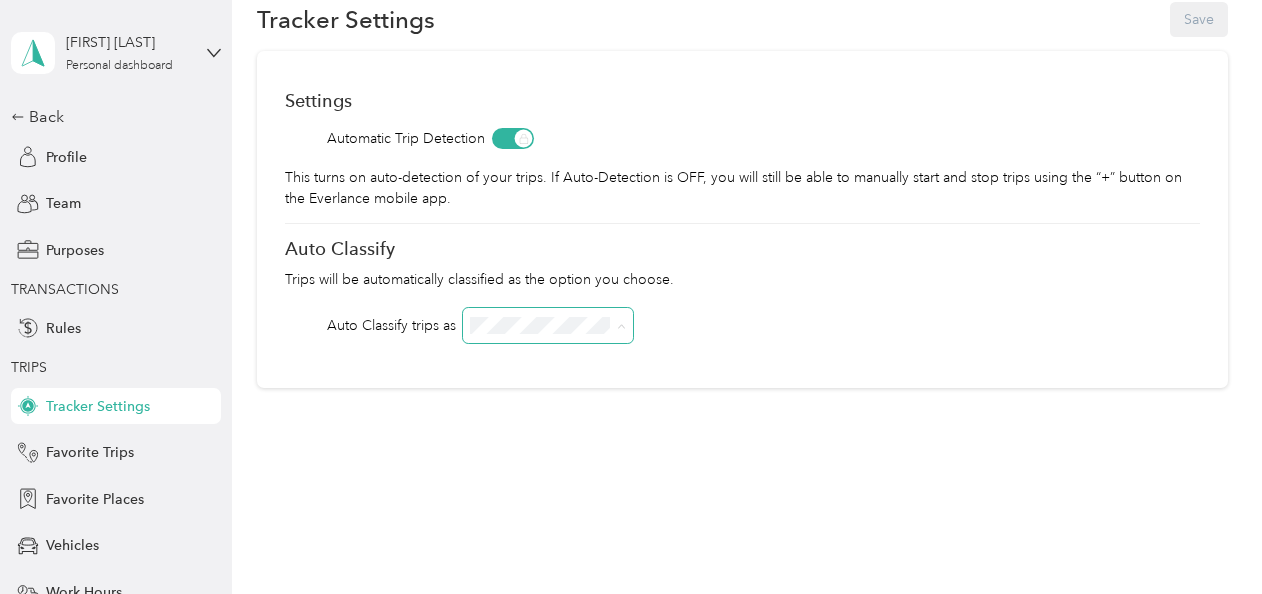 click on "Sales Call" at bounding box center (506, 361) 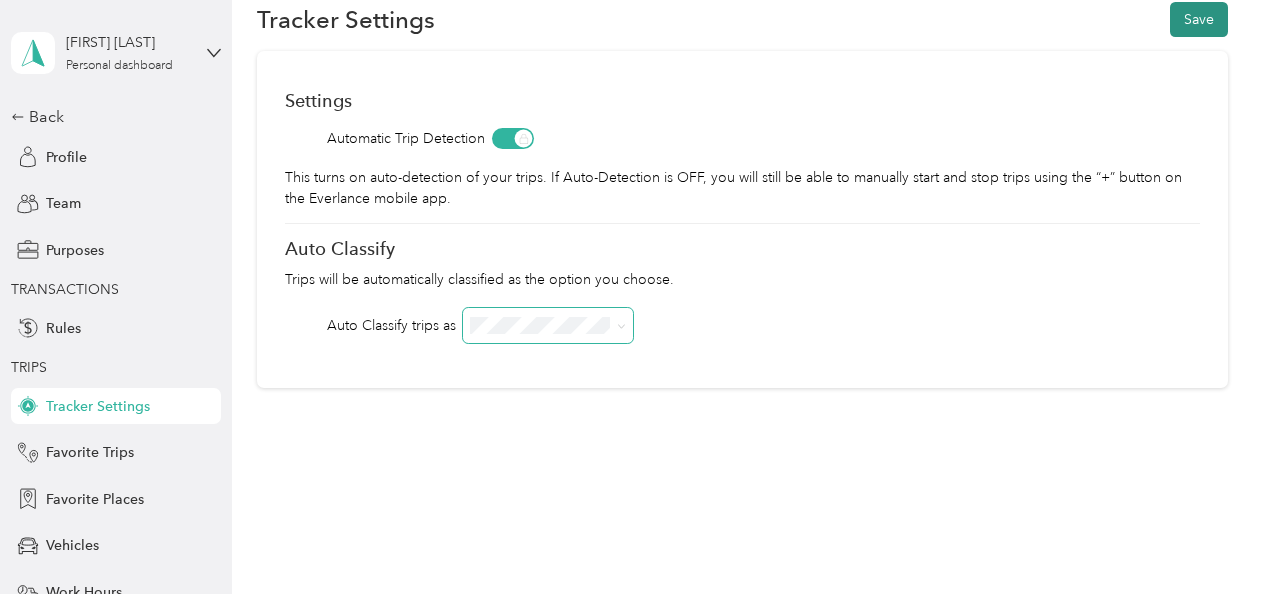 click on "Save" at bounding box center (1199, 19) 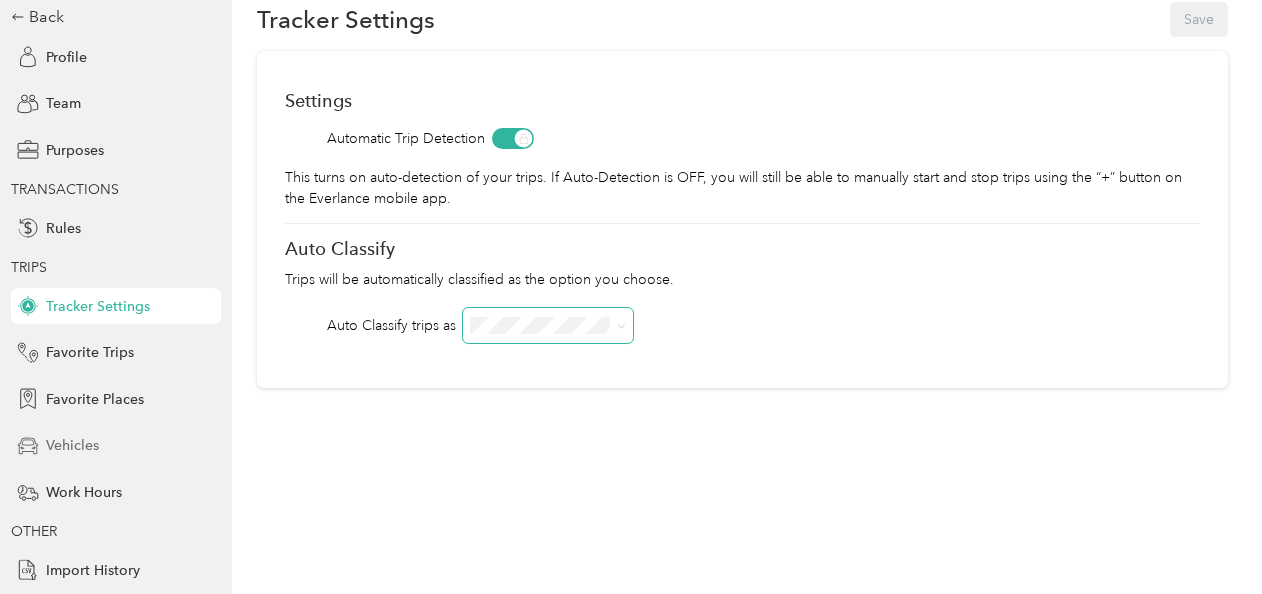 scroll, scrollTop: 143, scrollLeft: 0, axis: vertical 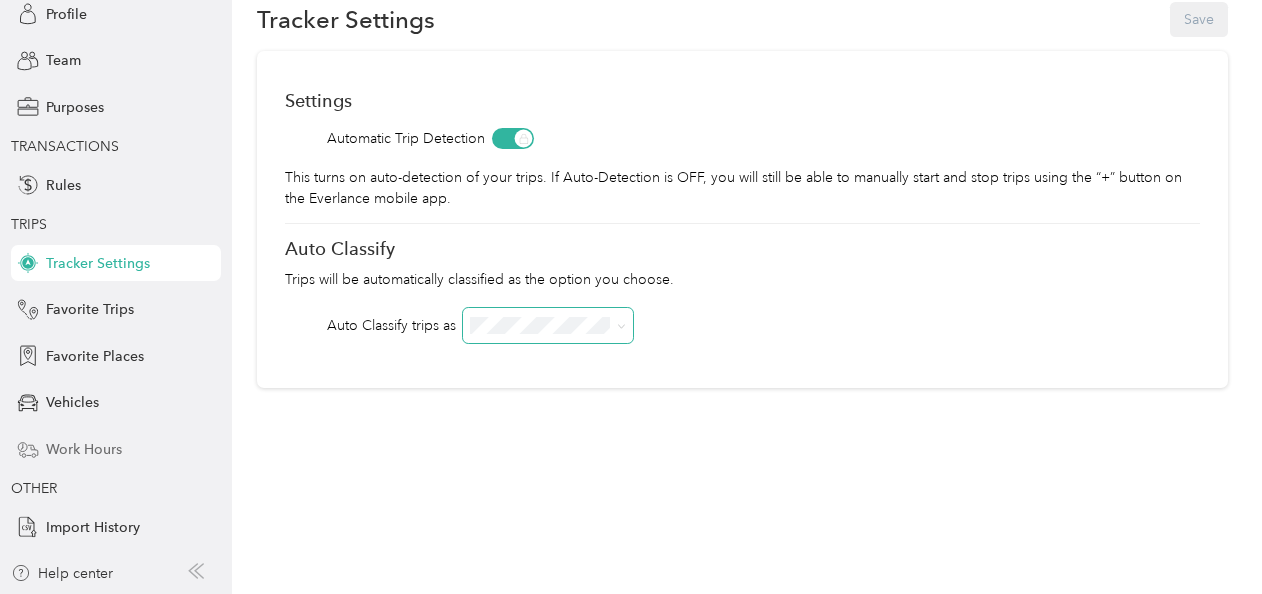 click on "Work Hours" at bounding box center [84, 449] 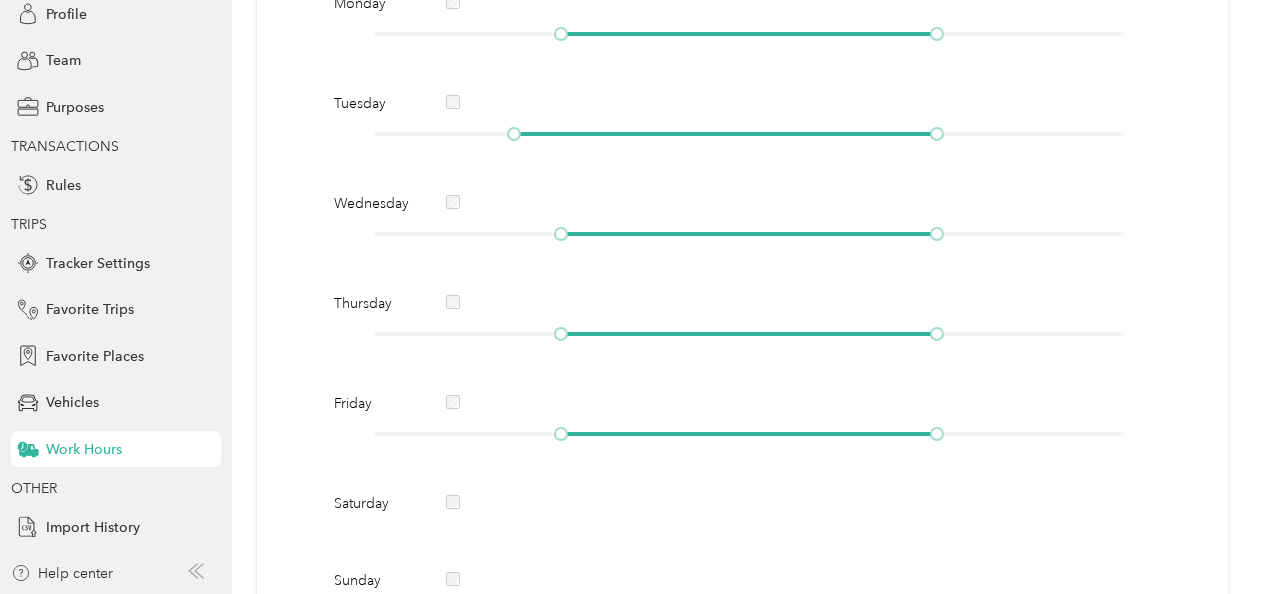 scroll, scrollTop: 675, scrollLeft: 0, axis: vertical 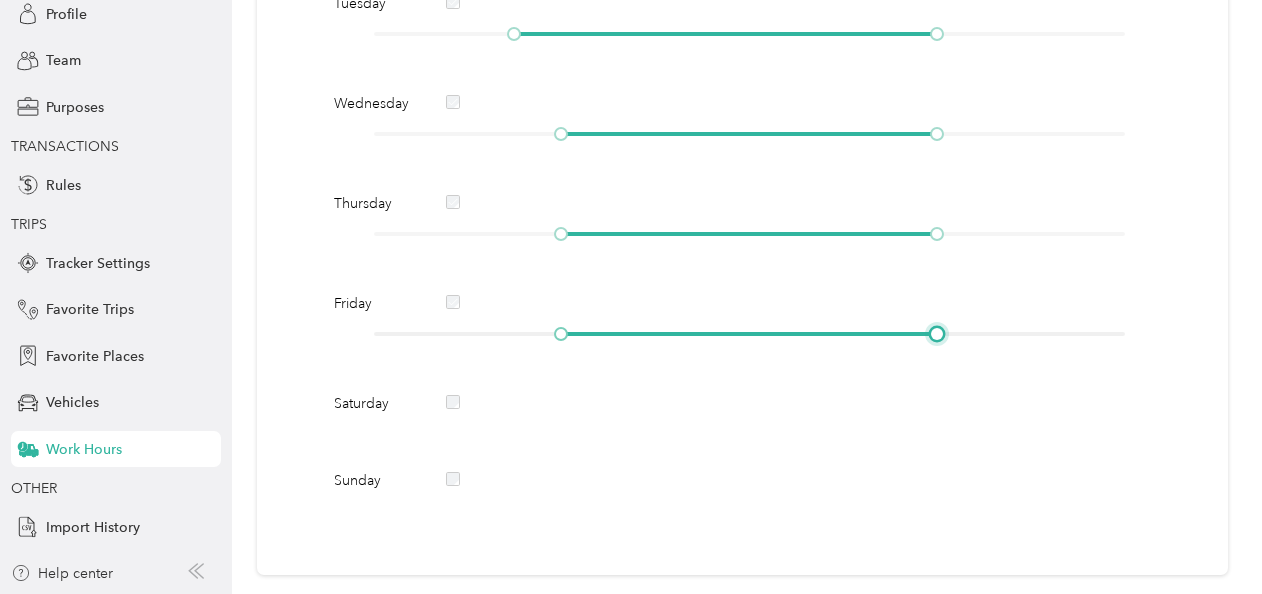 click at bounding box center [750, 334] 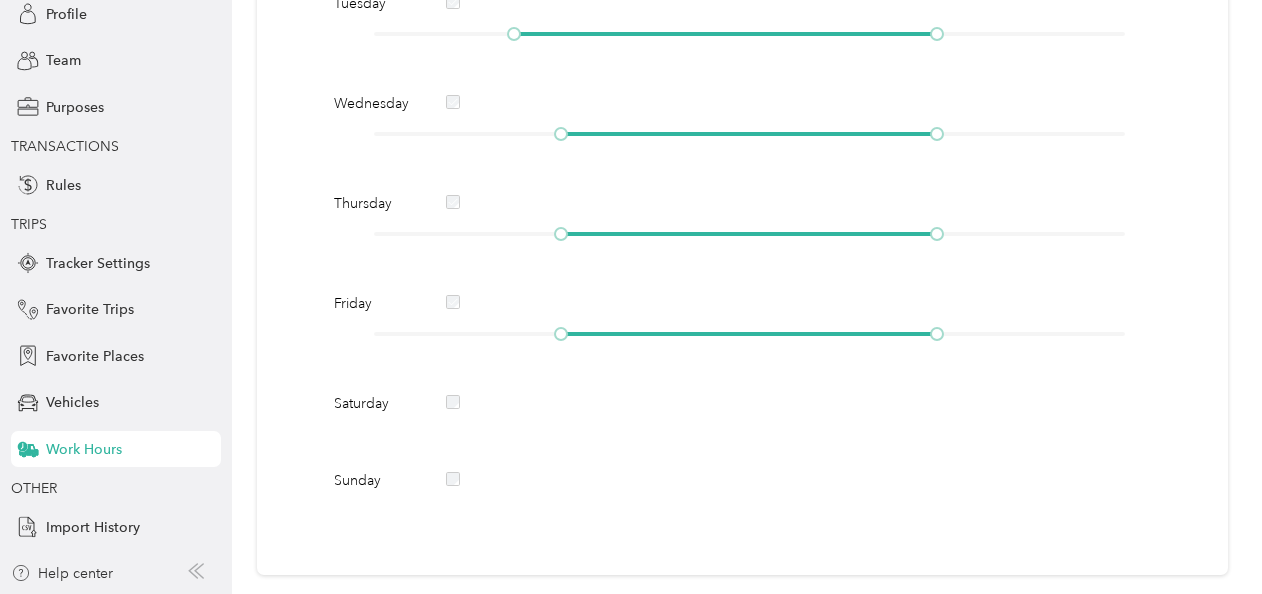 click on "Saturday" at bounding box center (742, 403) 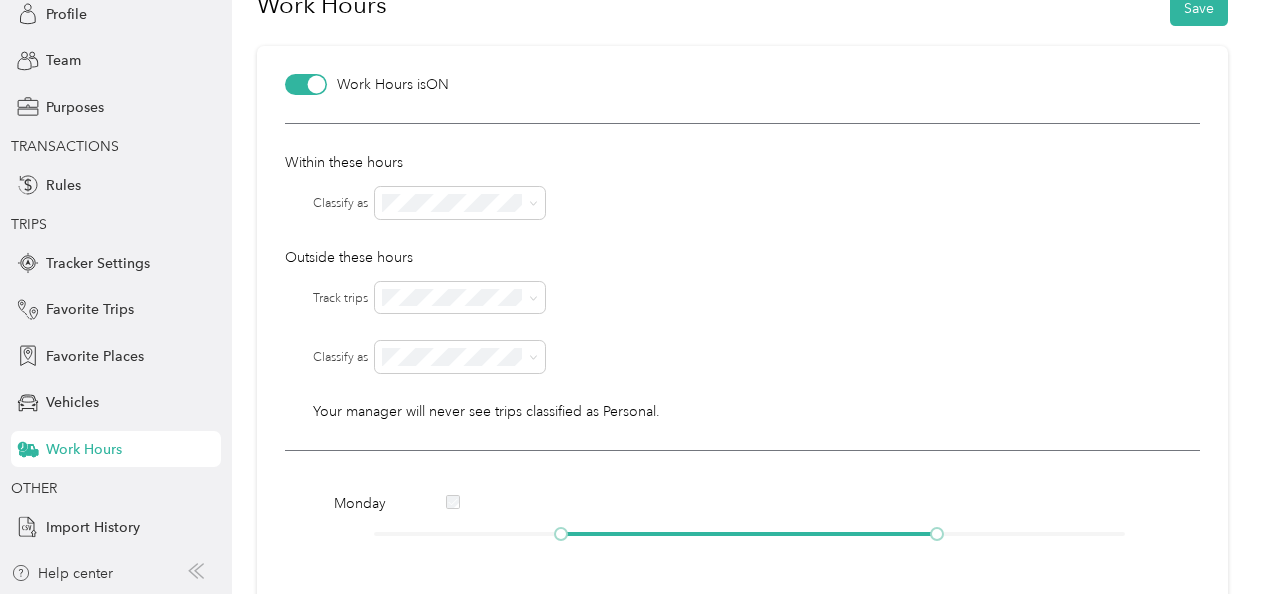 scroll, scrollTop: 0, scrollLeft: 0, axis: both 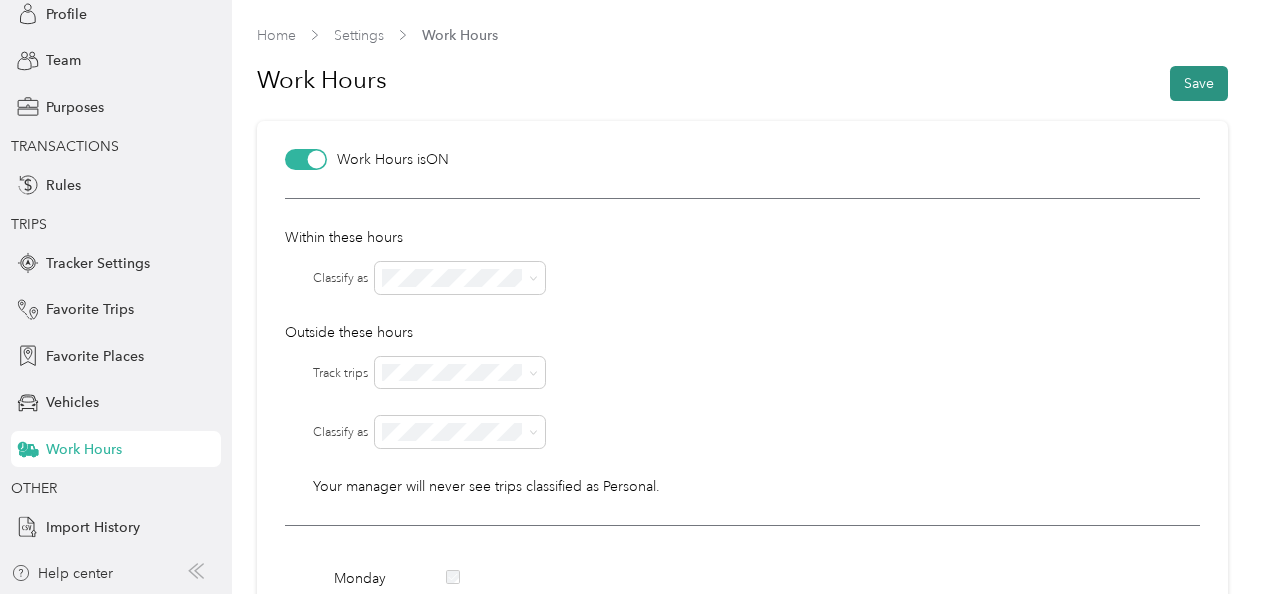 click on "Save" at bounding box center (1199, 83) 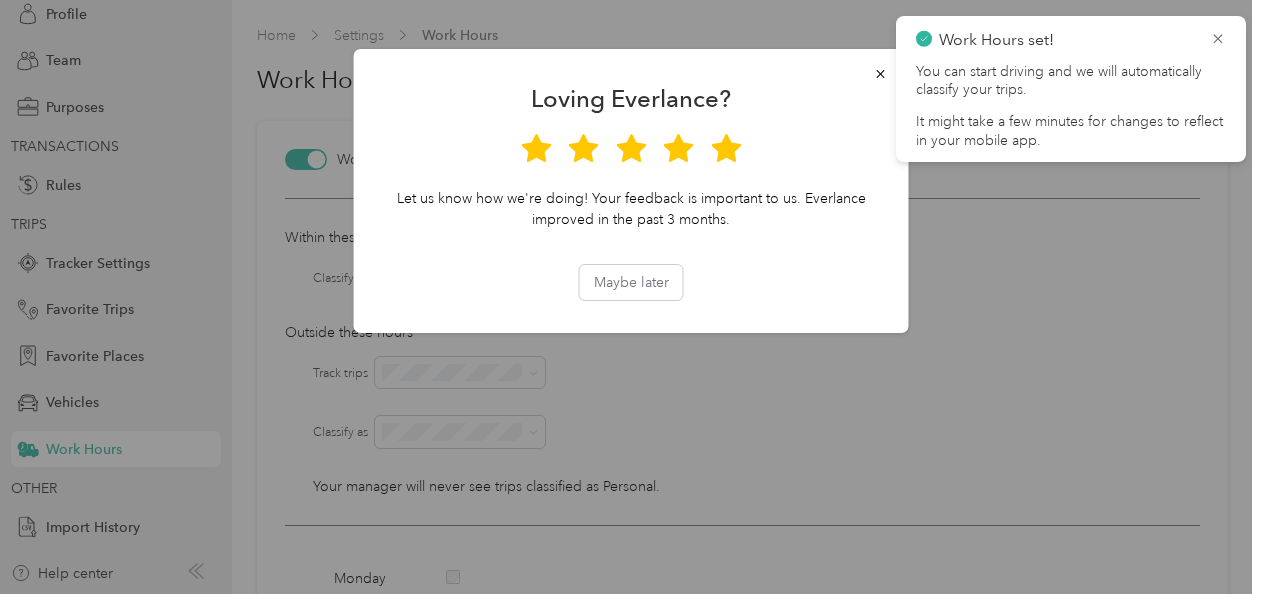 click 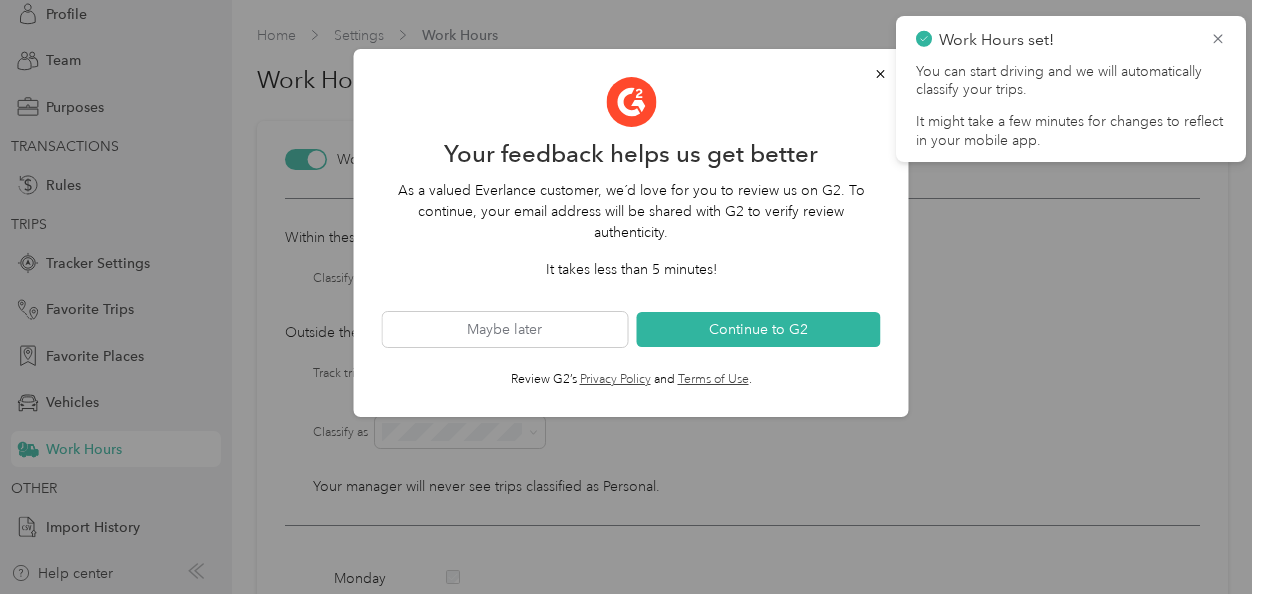 click on "Loving Everlance? Let us know how we're doing! Your feedback is important to us.   Everlance improved in the past 3 months. Maybe later How can we improve? Looks like there's room for growth. We'd love to know more about your experience and how we can do better. Please continue with the link below to give us your candid feedback. Tell us what you think Your feedback helps us get better As a valued Everlance customer, we´d love for you to review us on G2. To continue, your email address will be shared with G2 to verify review authenticity. It takes less than 5 minutes! Maybe later Continue to G2 Review G2’s   Privacy Policy   and   Terms of Use ." at bounding box center (631, 233) 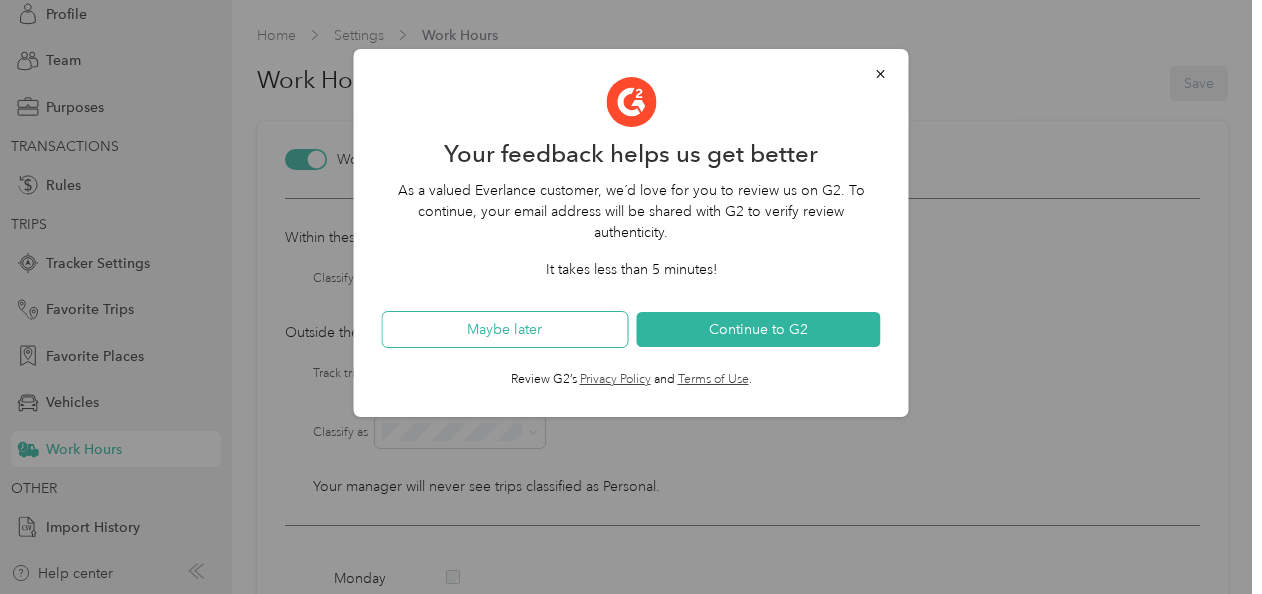 click on "Maybe later" at bounding box center [505, 329] 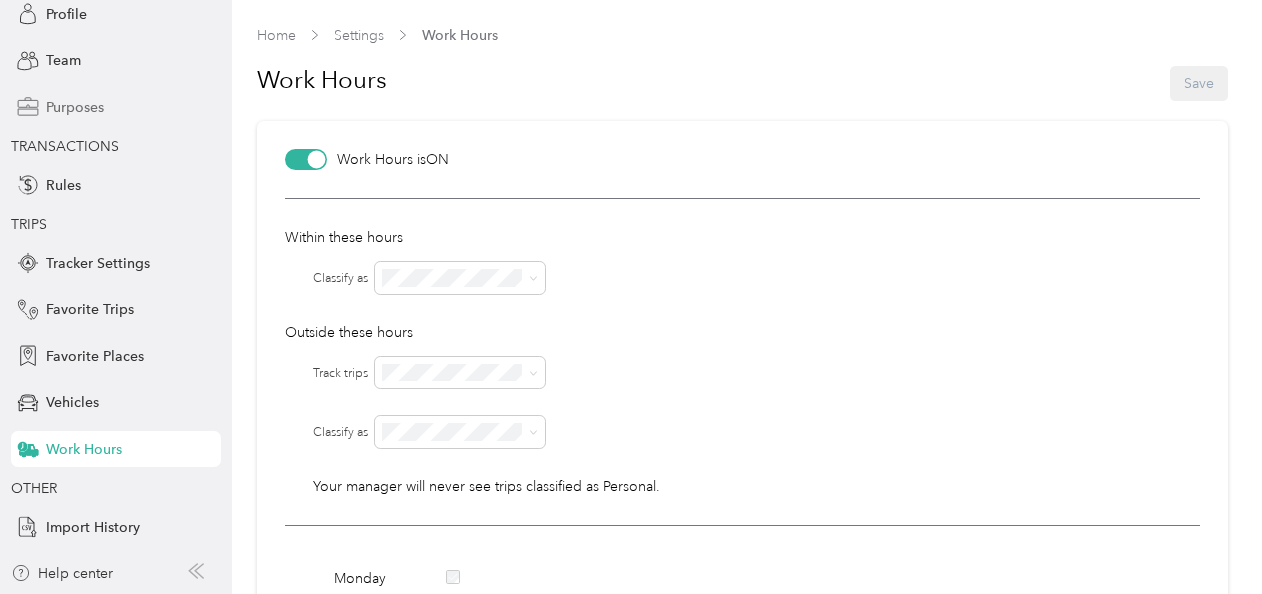 click on "Purposes" at bounding box center (75, 107) 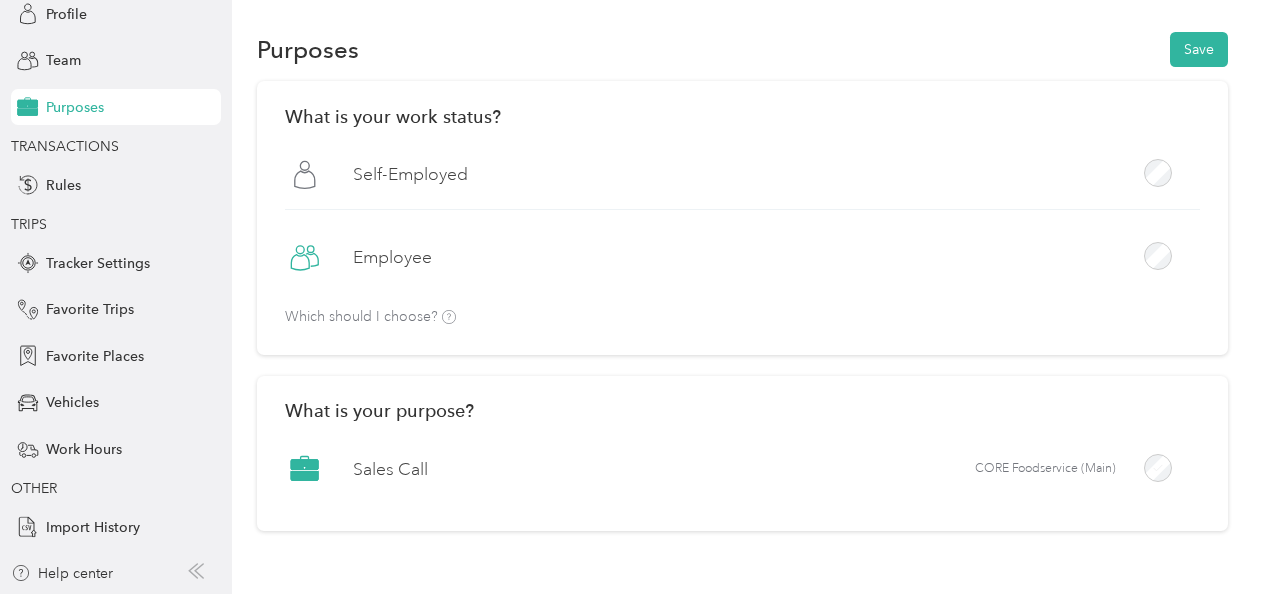 scroll, scrollTop: 0, scrollLeft: 0, axis: both 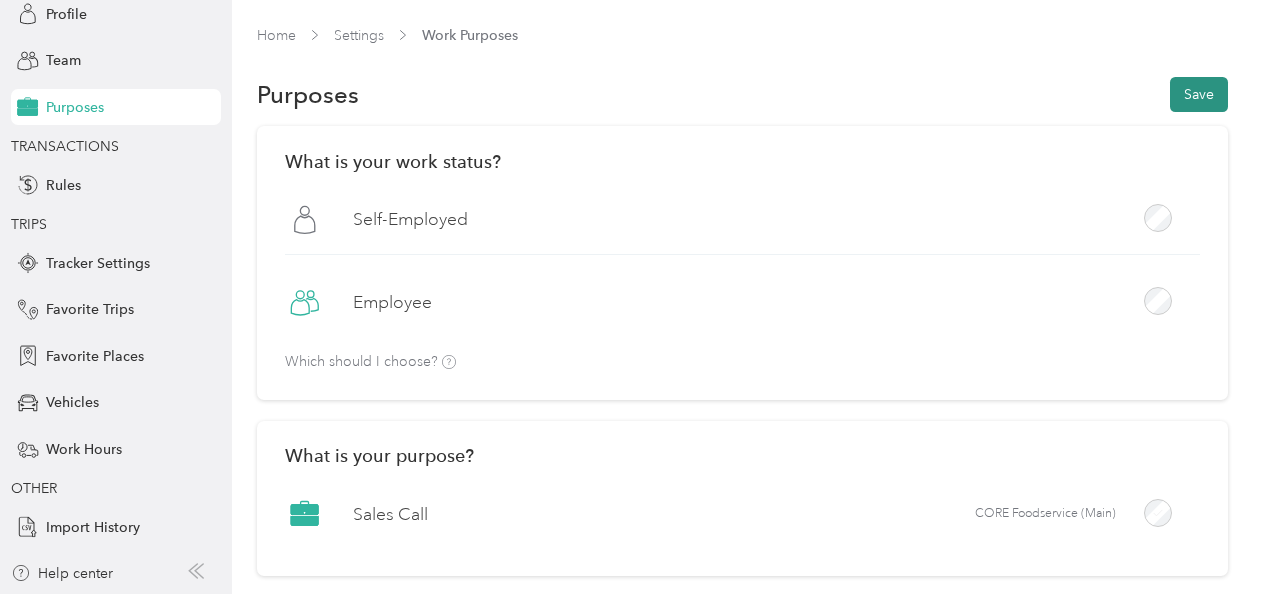 click on "Save" at bounding box center [1199, 94] 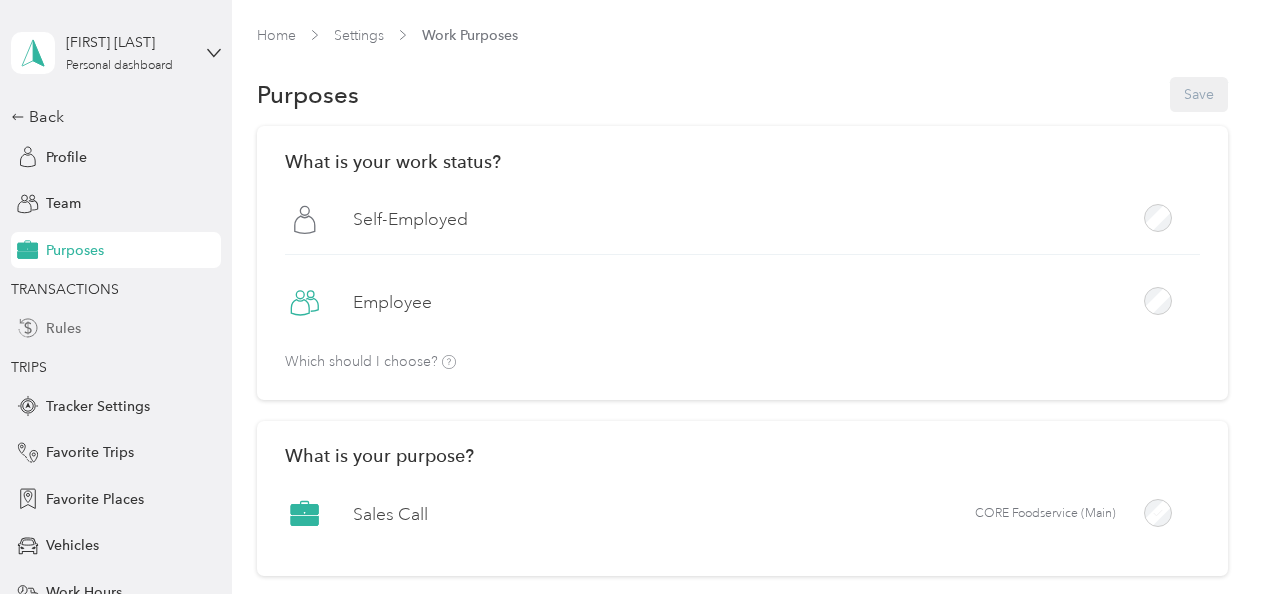 scroll, scrollTop: 0, scrollLeft: 0, axis: both 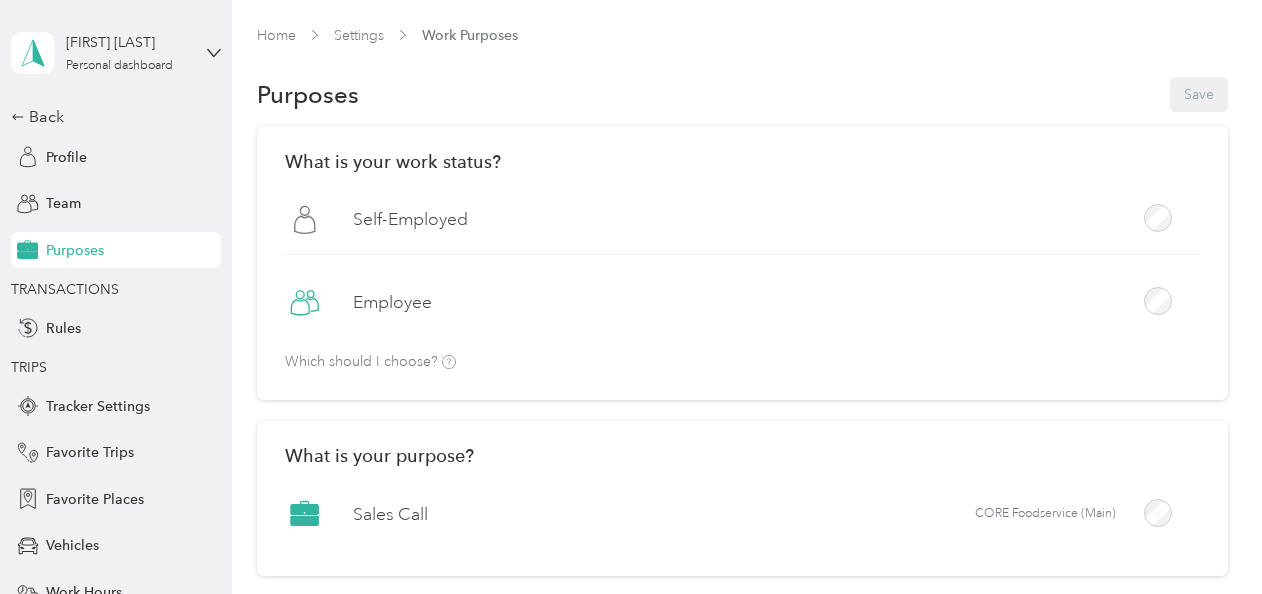 click on "Purposes Save" at bounding box center [742, 95] 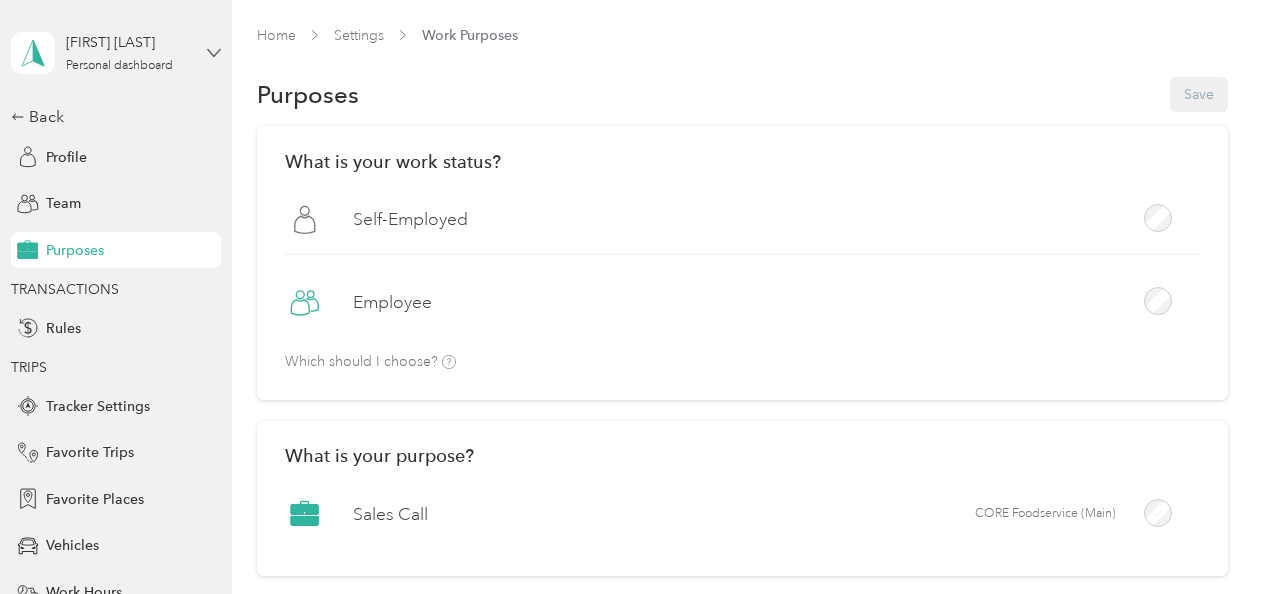 click 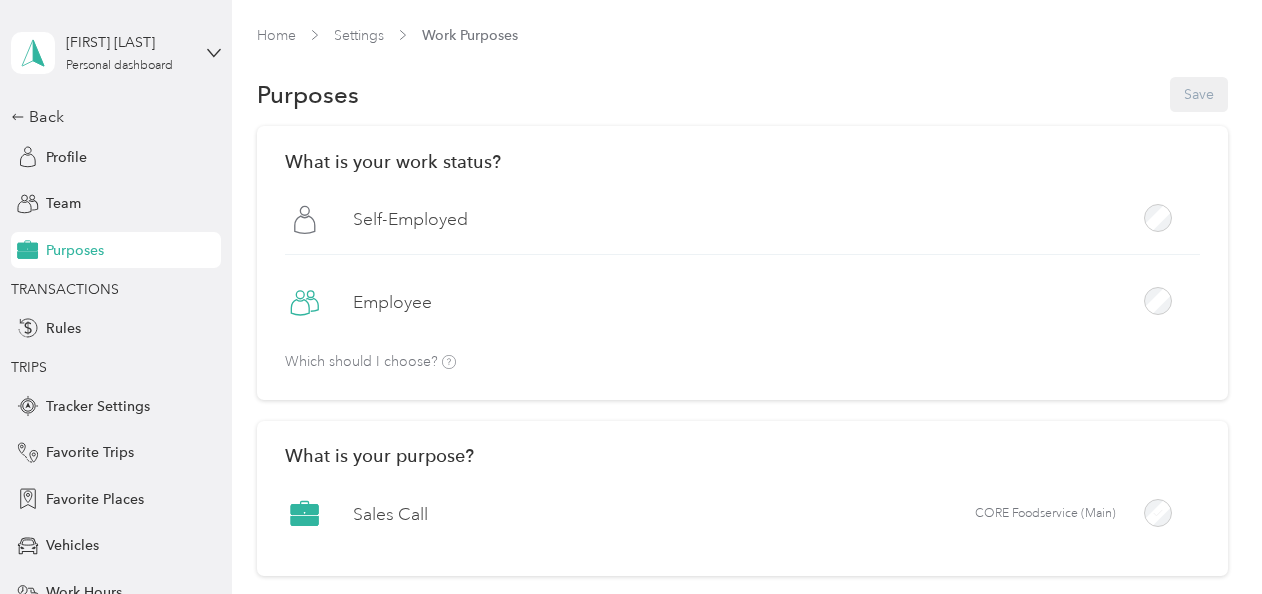 click on "Log out" at bounding box center (59, 164) 